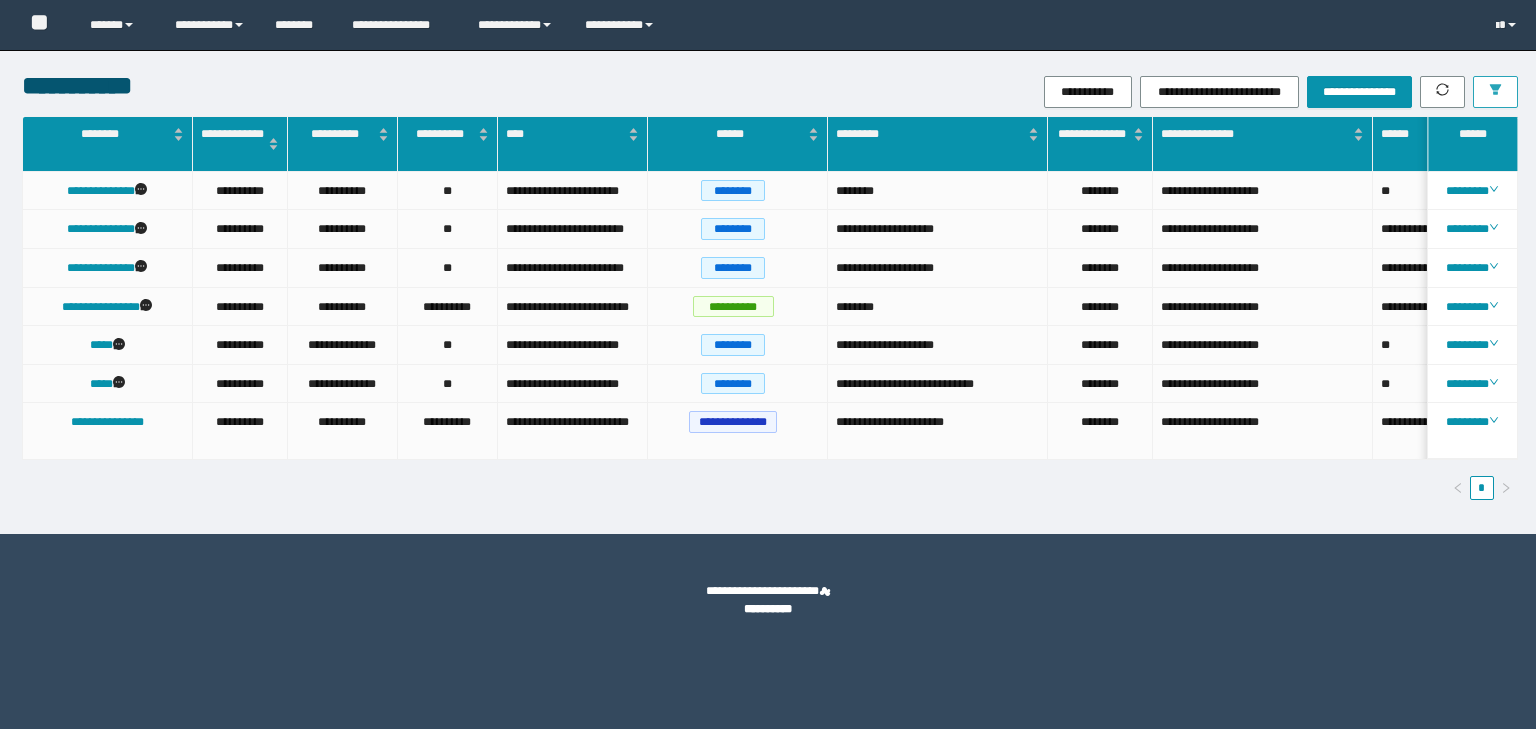 scroll, scrollTop: 0, scrollLeft: 0, axis: both 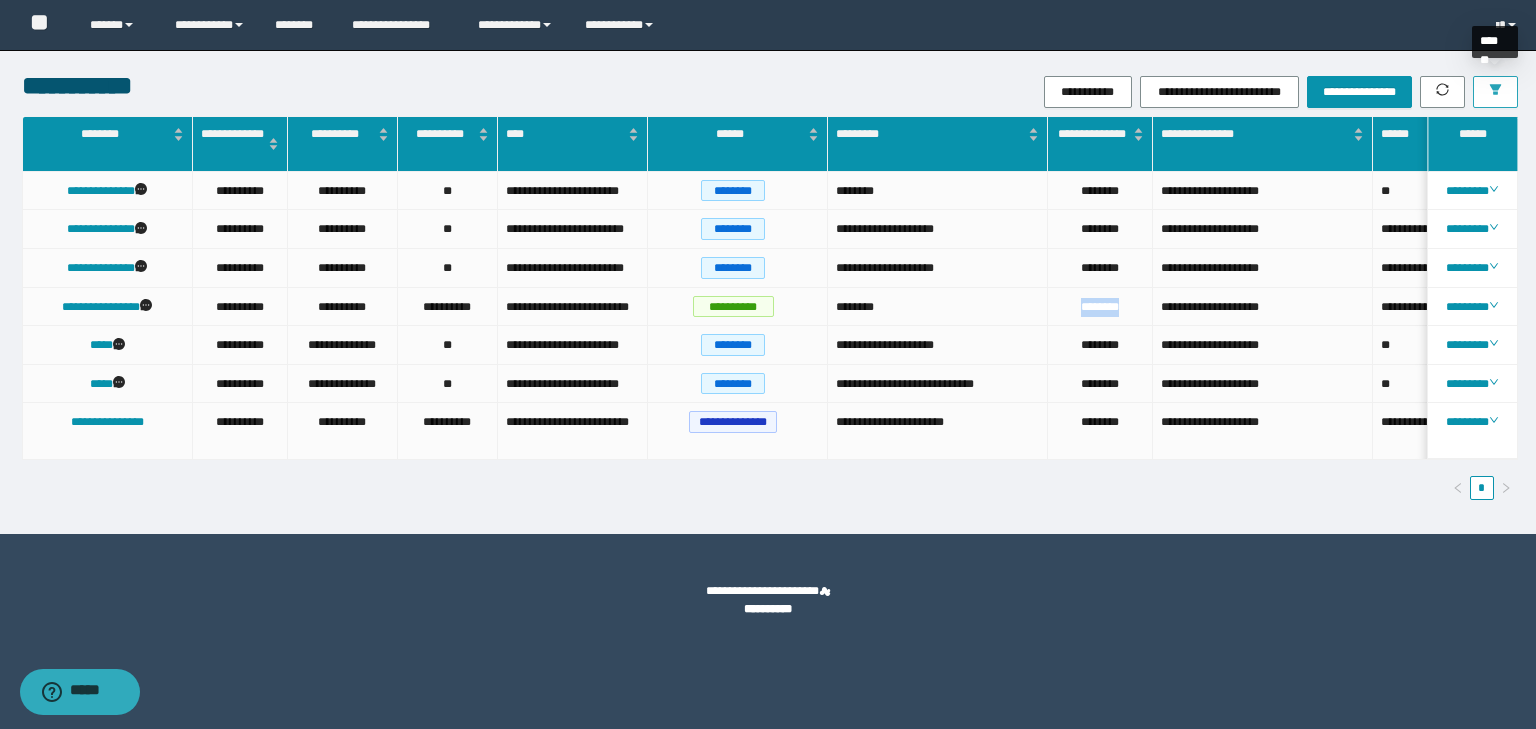 click 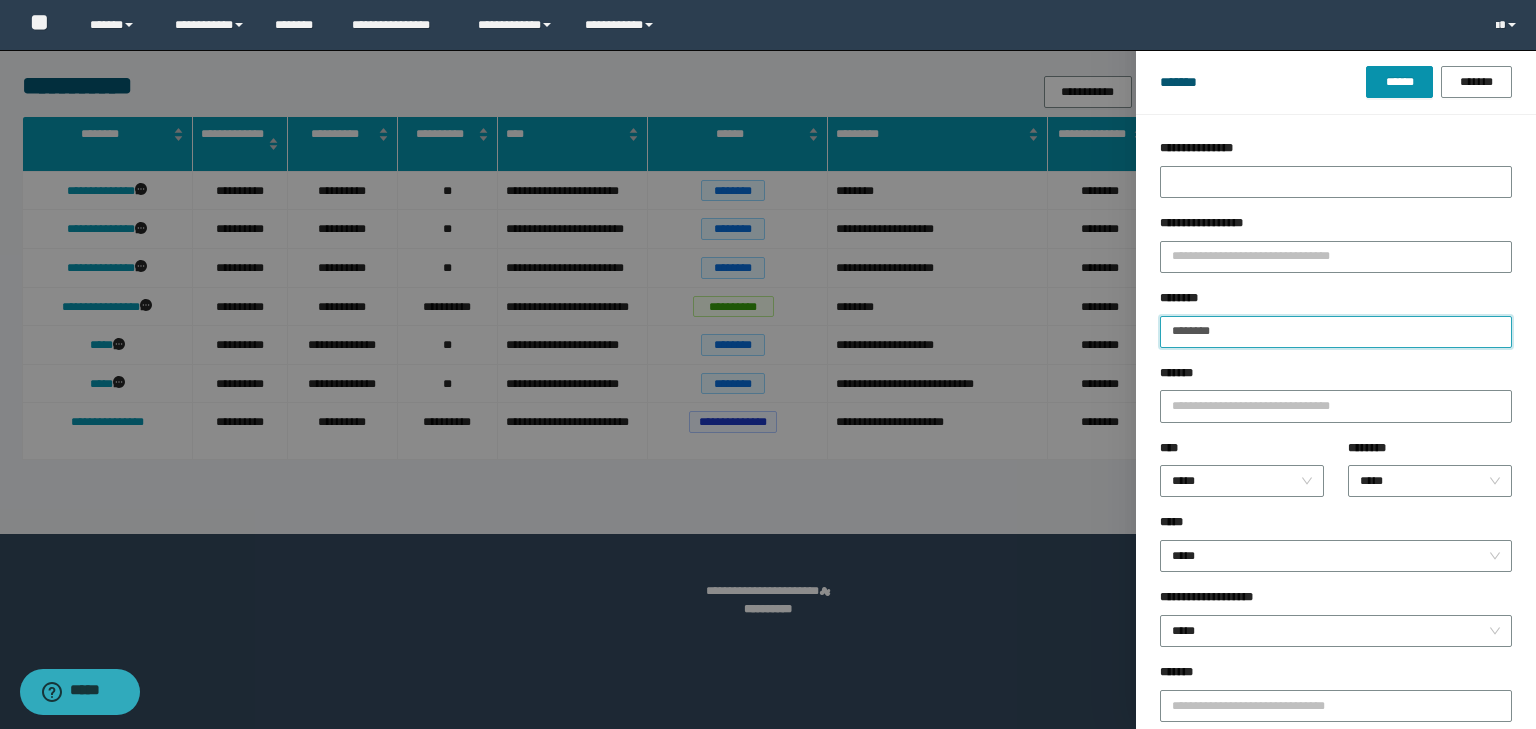 drag, startPoint x: 1272, startPoint y: 324, endPoint x: 1082, endPoint y: 324, distance: 190 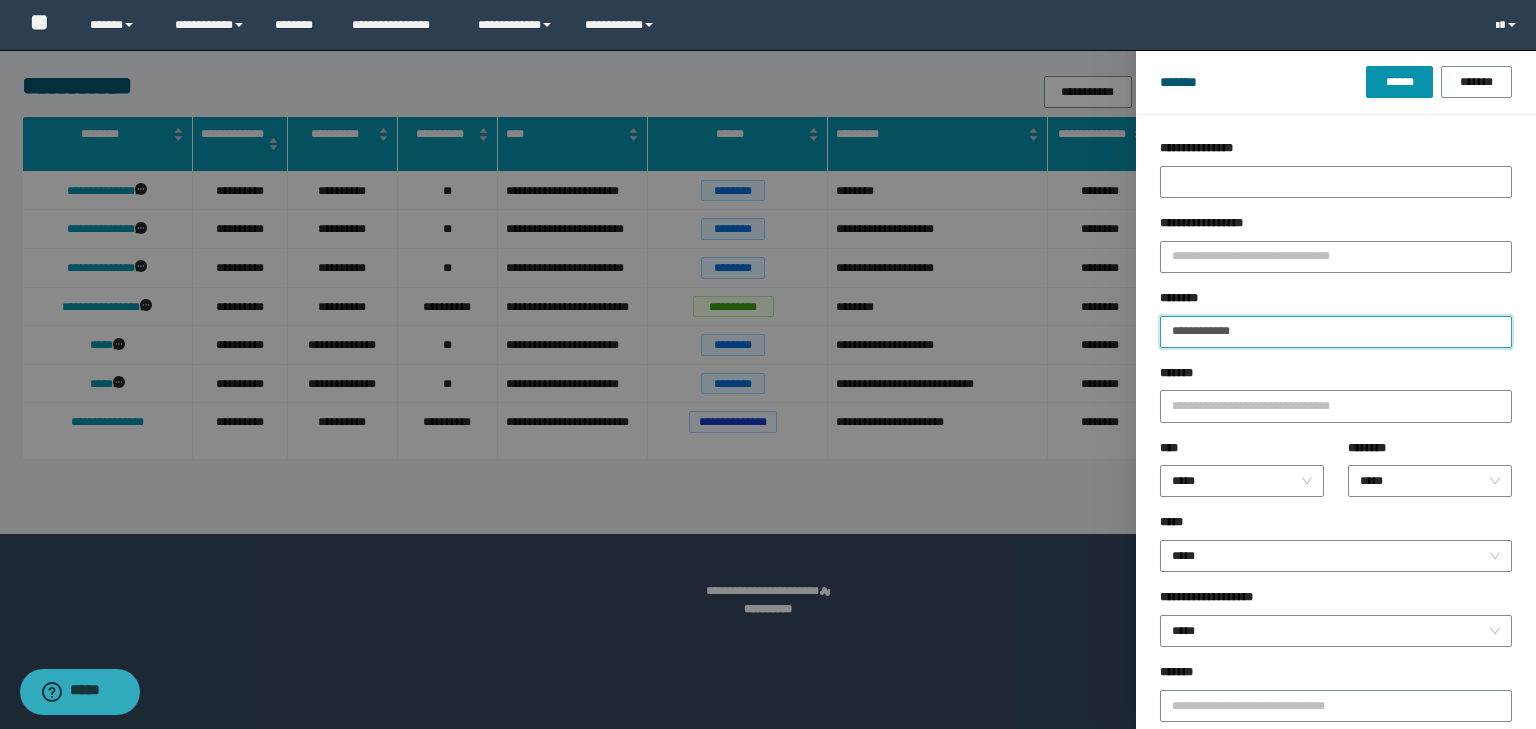 click on "******" at bounding box center (1399, 82) 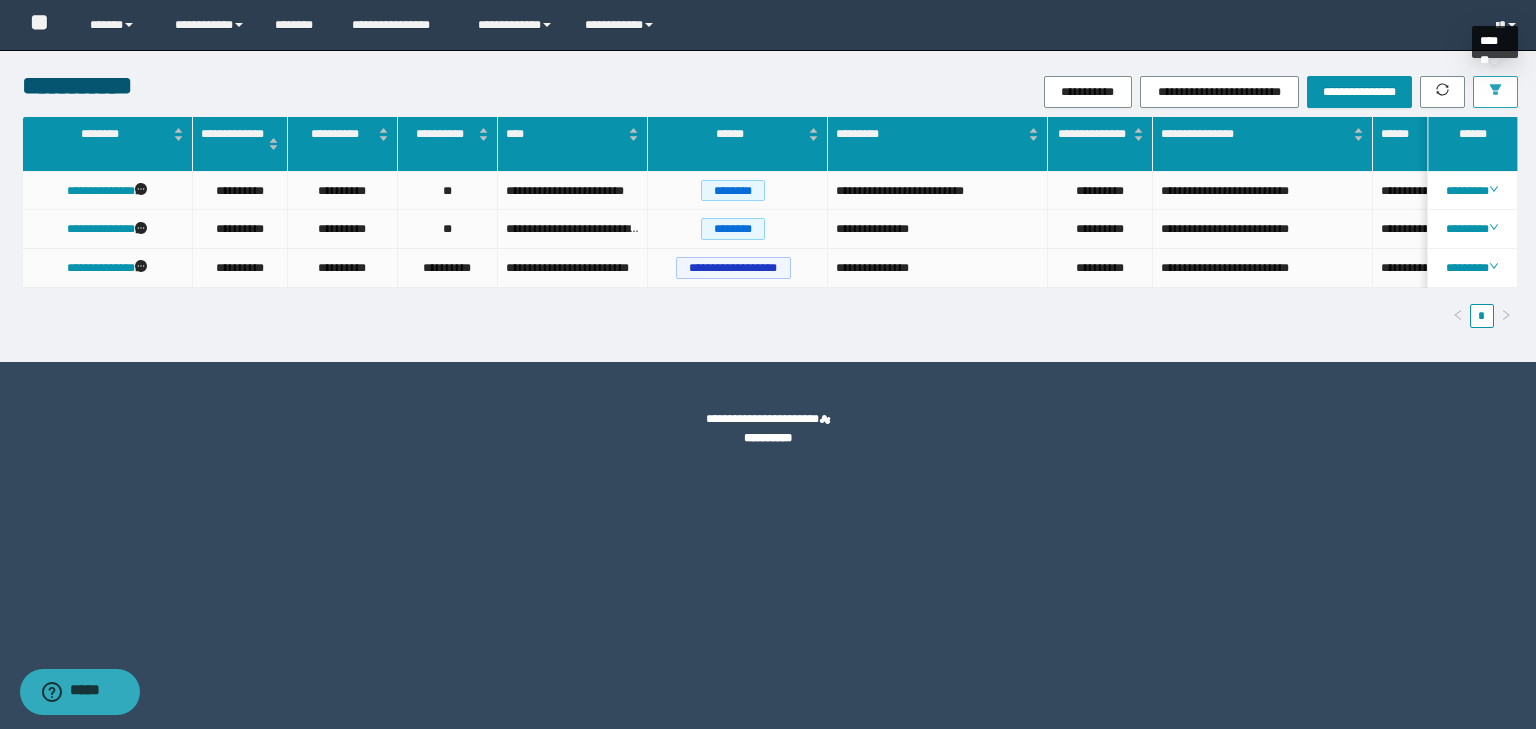 click at bounding box center [1495, 92] 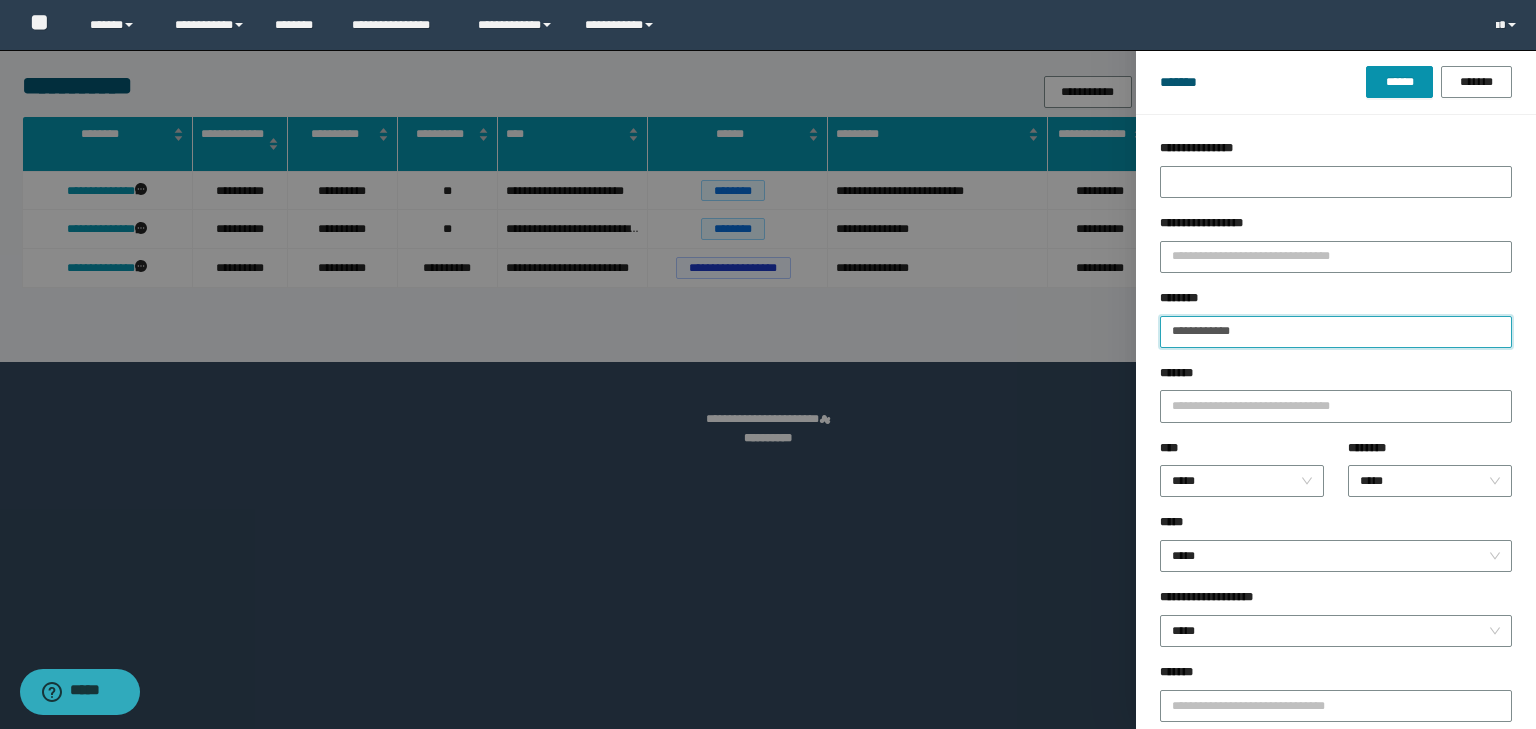 click on "**********" at bounding box center [1336, 332] 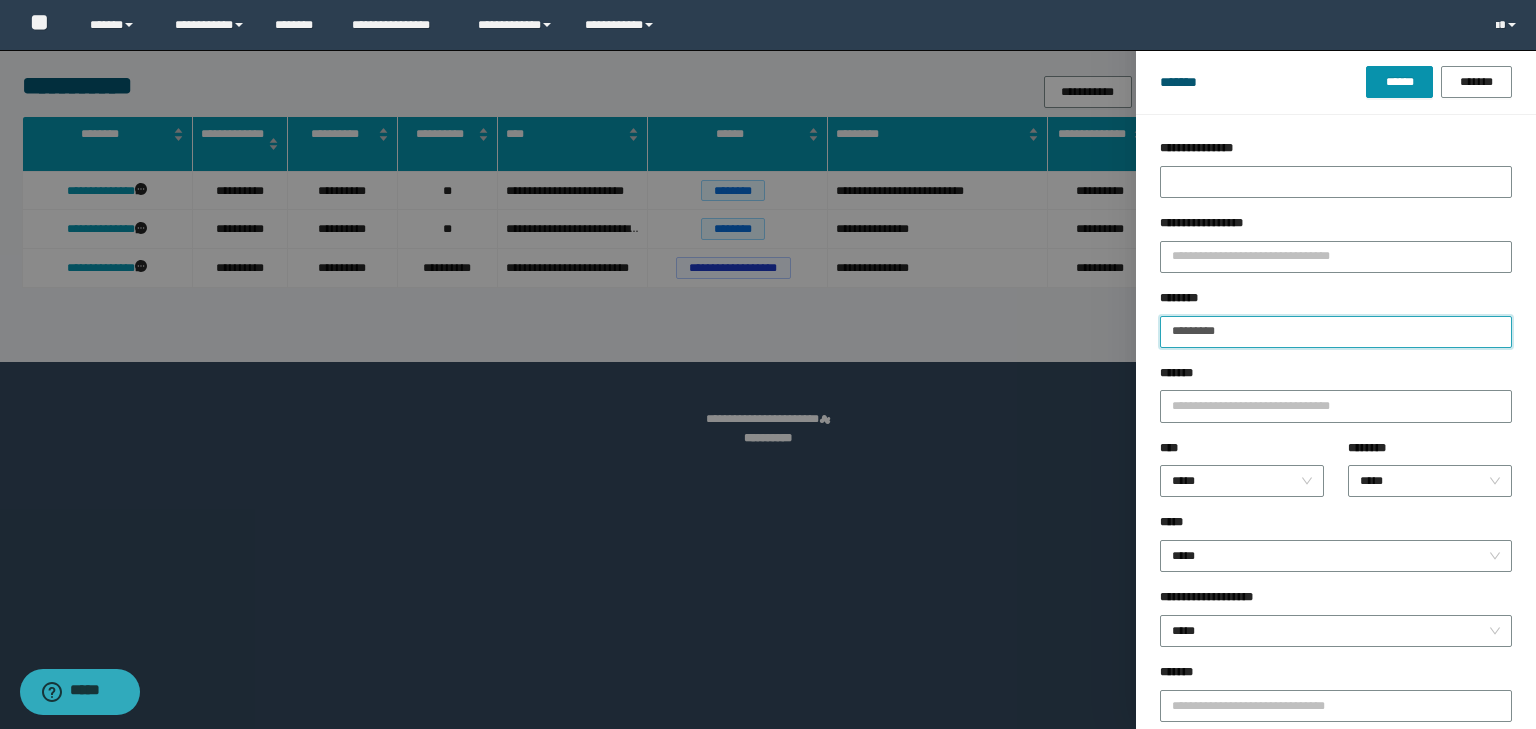 click on "******" at bounding box center [1399, 82] 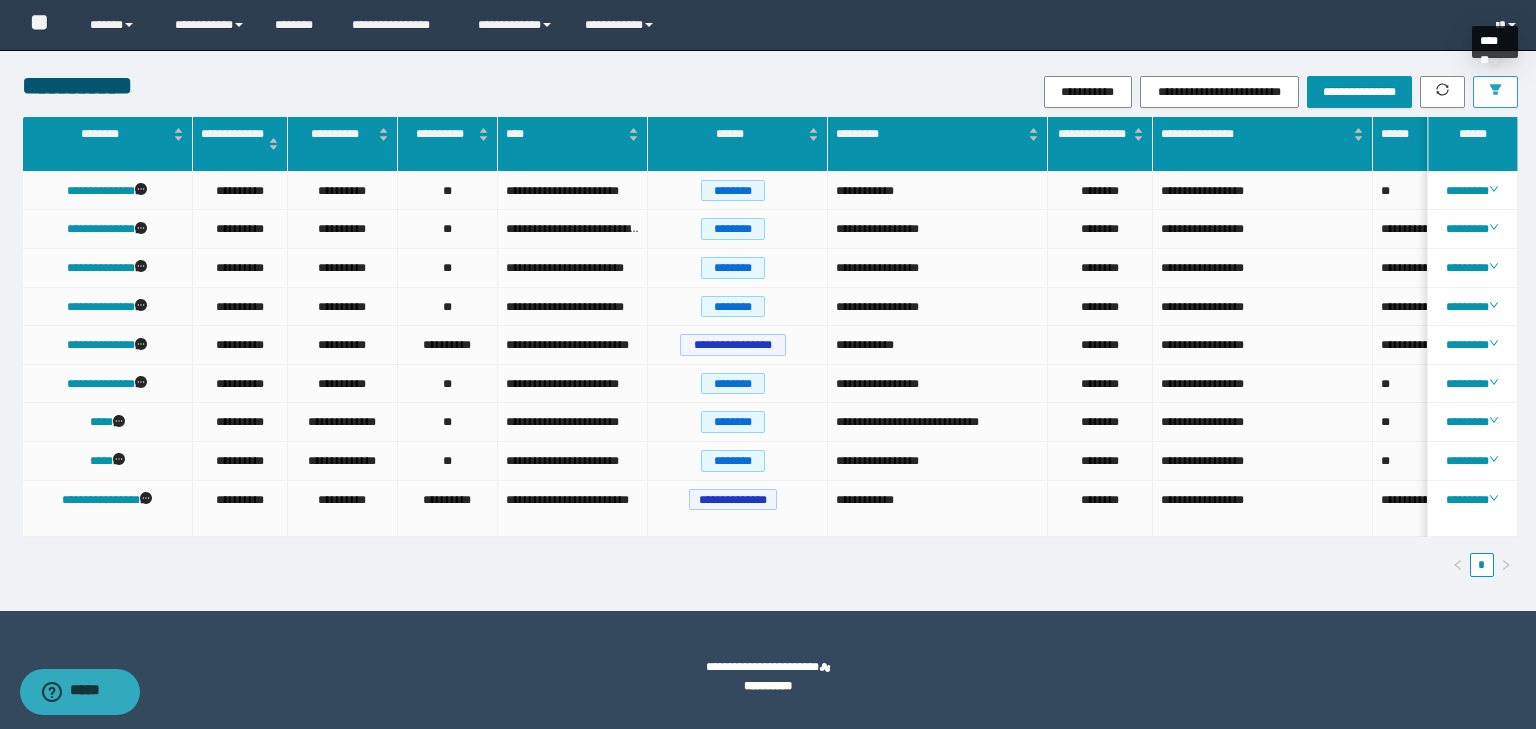 click 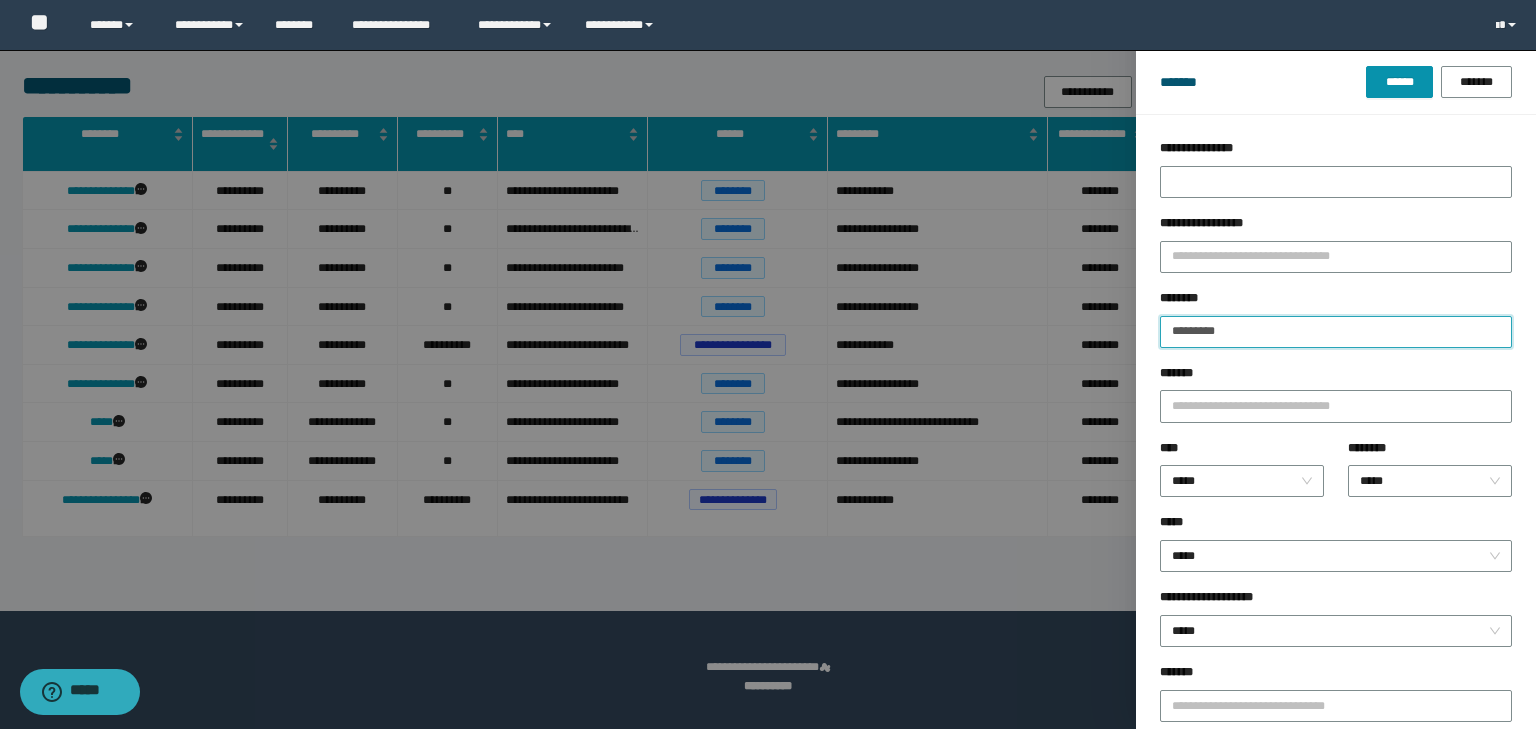 drag, startPoint x: 1233, startPoint y: 327, endPoint x: 1170, endPoint y: 328, distance: 63.007935 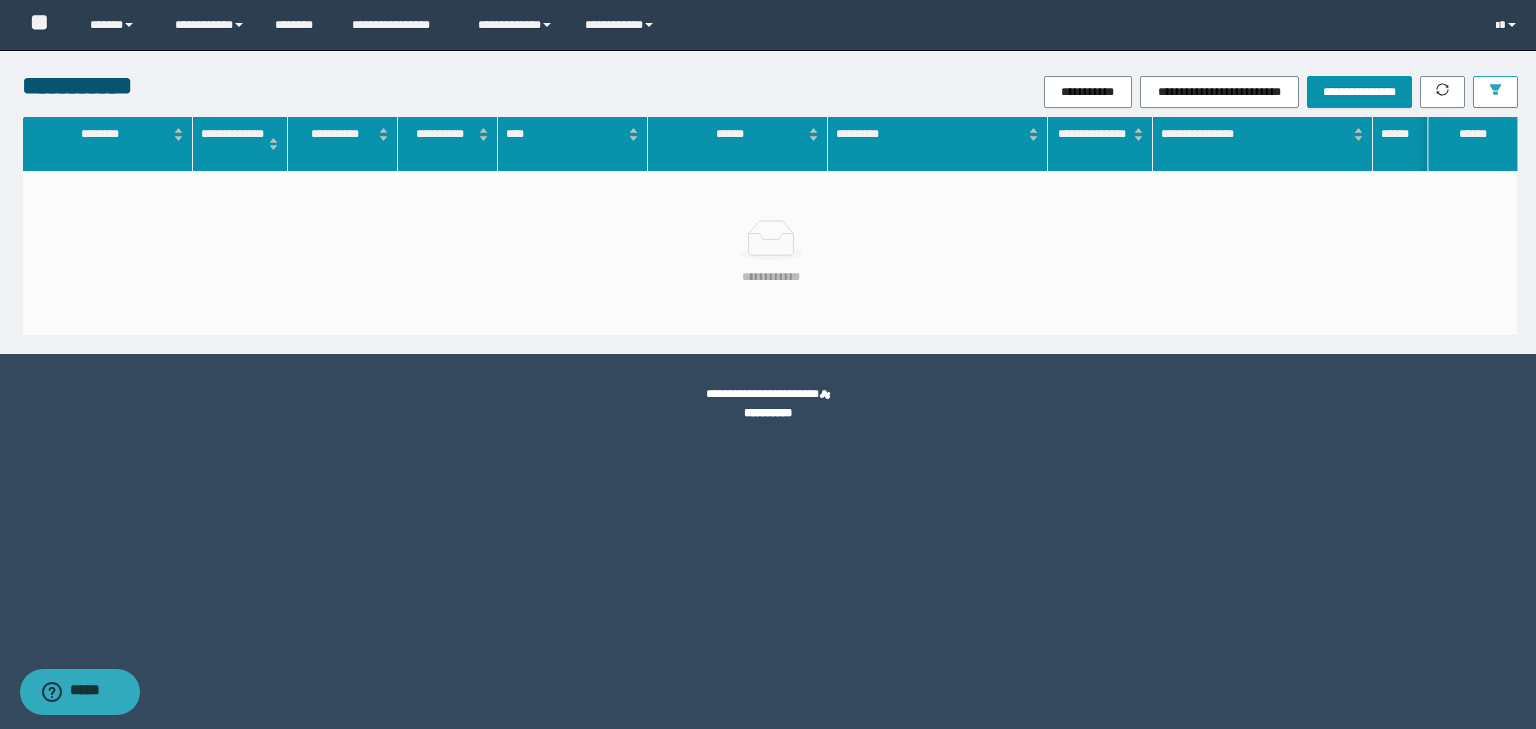 click 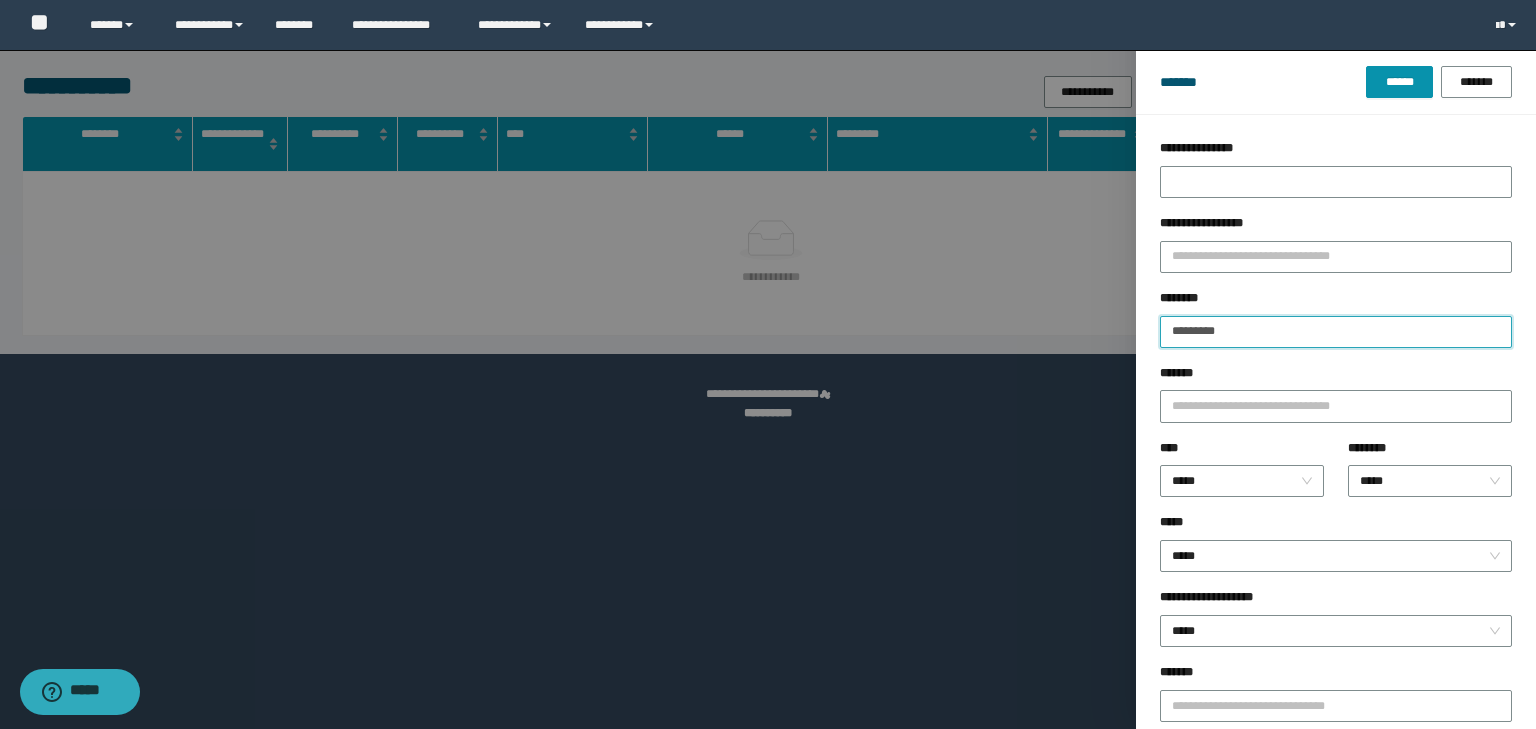 click on "********" at bounding box center [1336, 332] 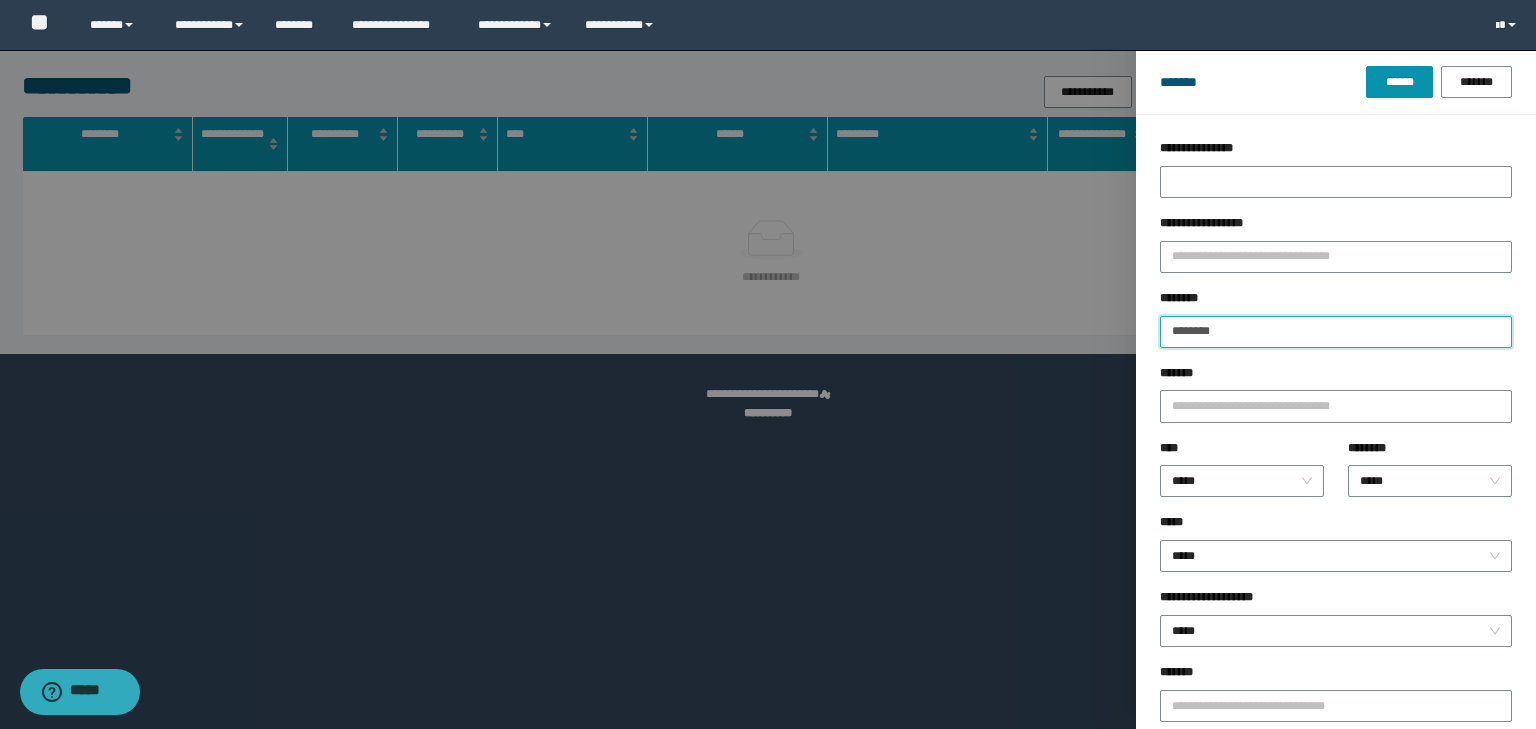 type on "********" 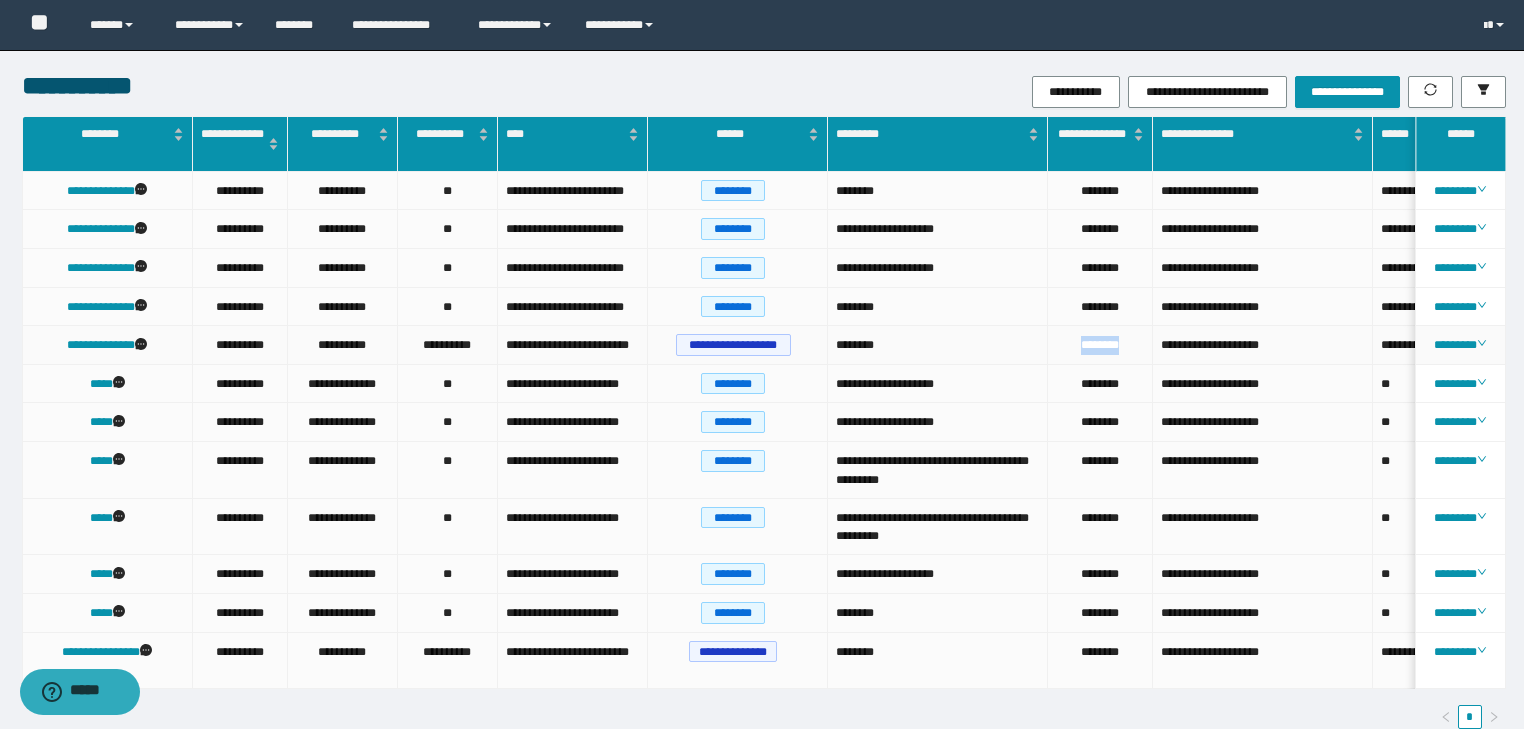 drag, startPoint x: 1128, startPoint y: 344, endPoint x: 1076, endPoint y: 345, distance: 52.009613 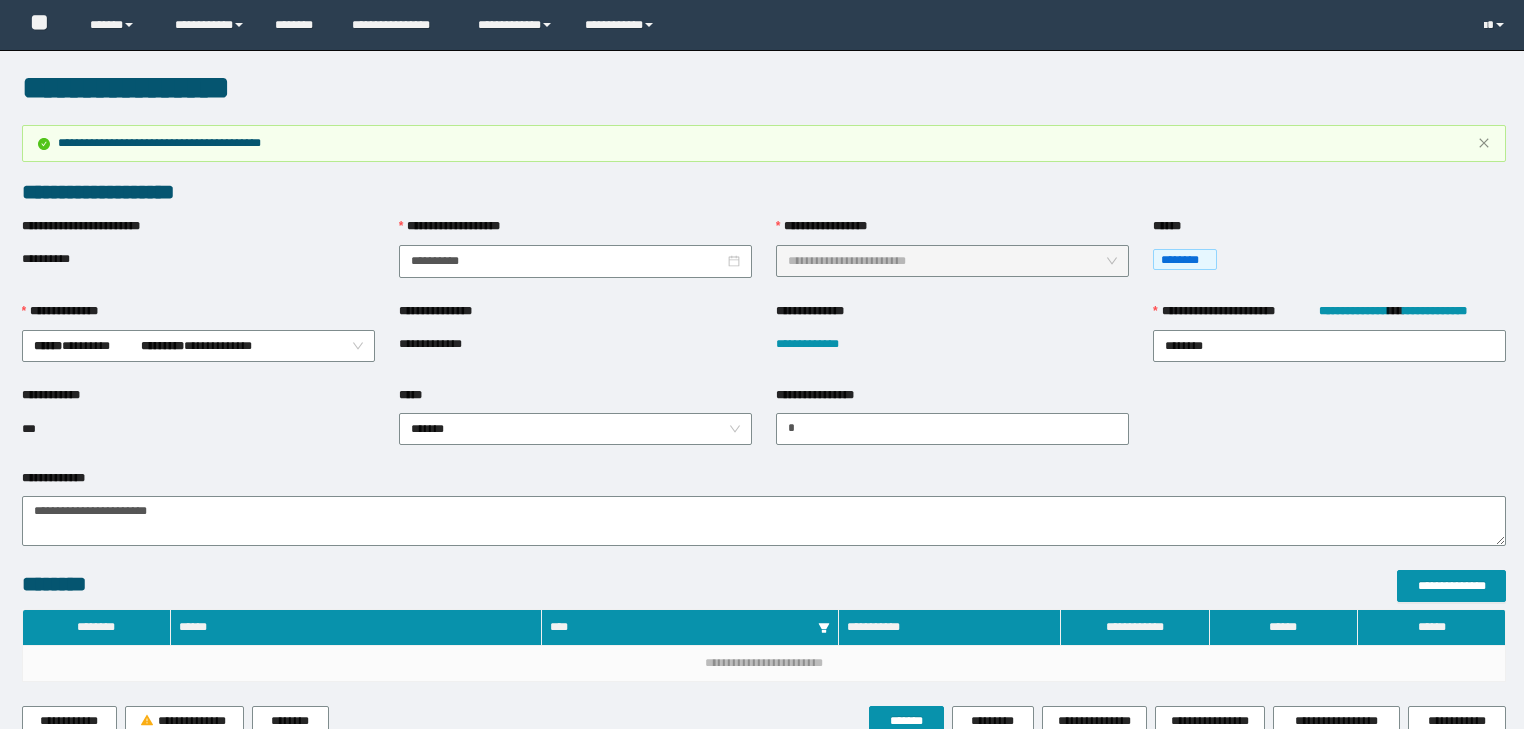 scroll, scrollTop: 100, scrollLeft: 0, axis: vertical 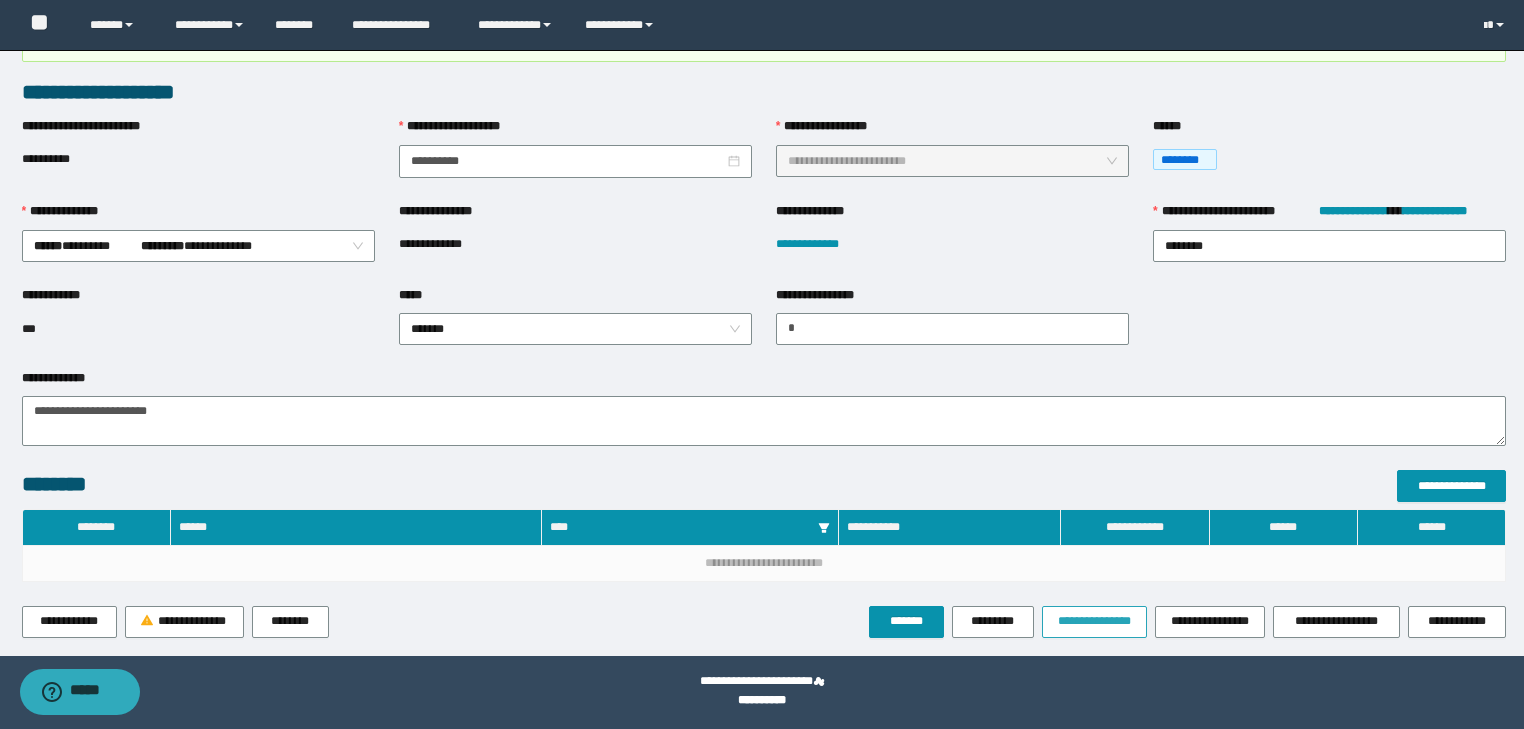 drag, startPoint x: 1119, startPoint y: 617, endPoint x: 1131, endPoint y: 598, distance: 22.472204 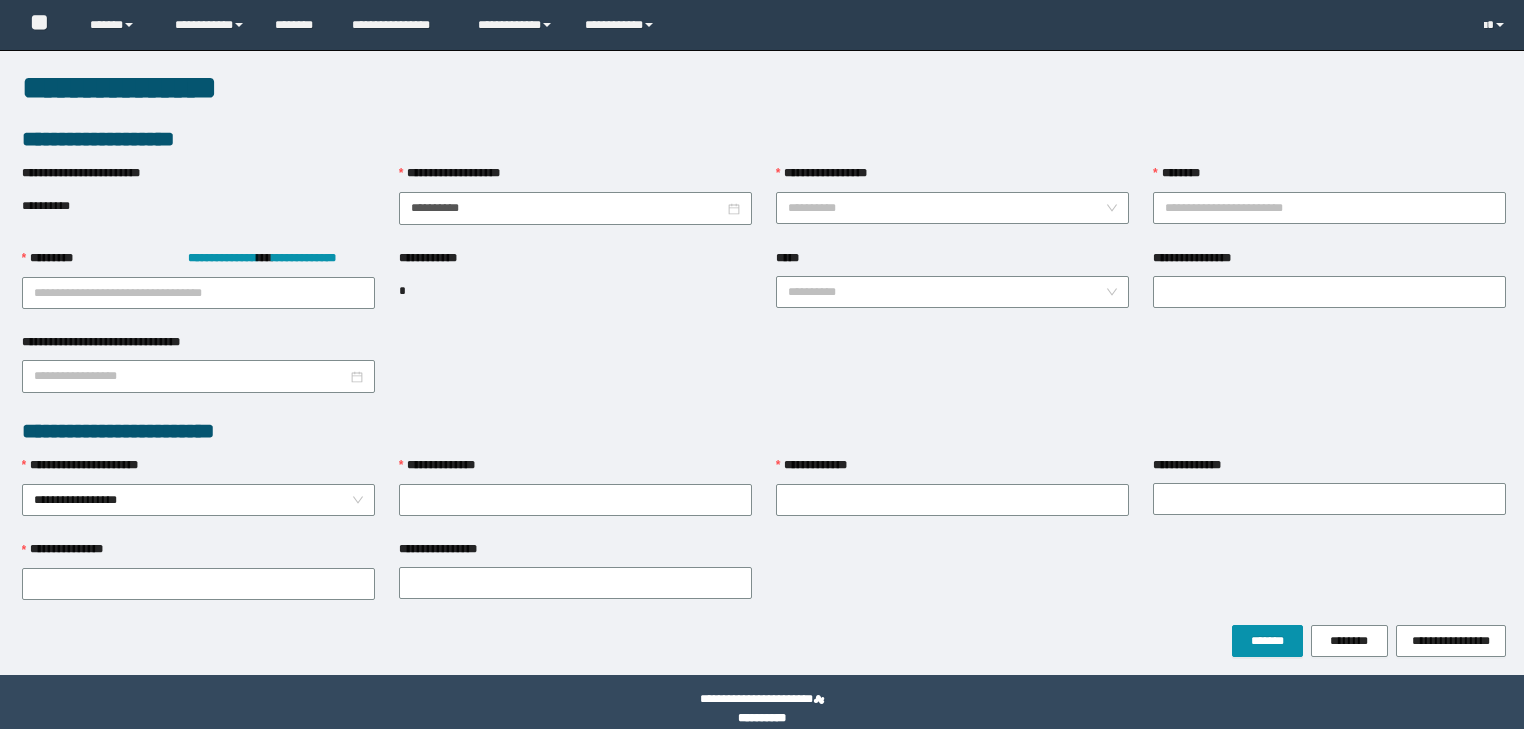 scroll, scrollTop: 0, scrollLeft: 0, axis: both 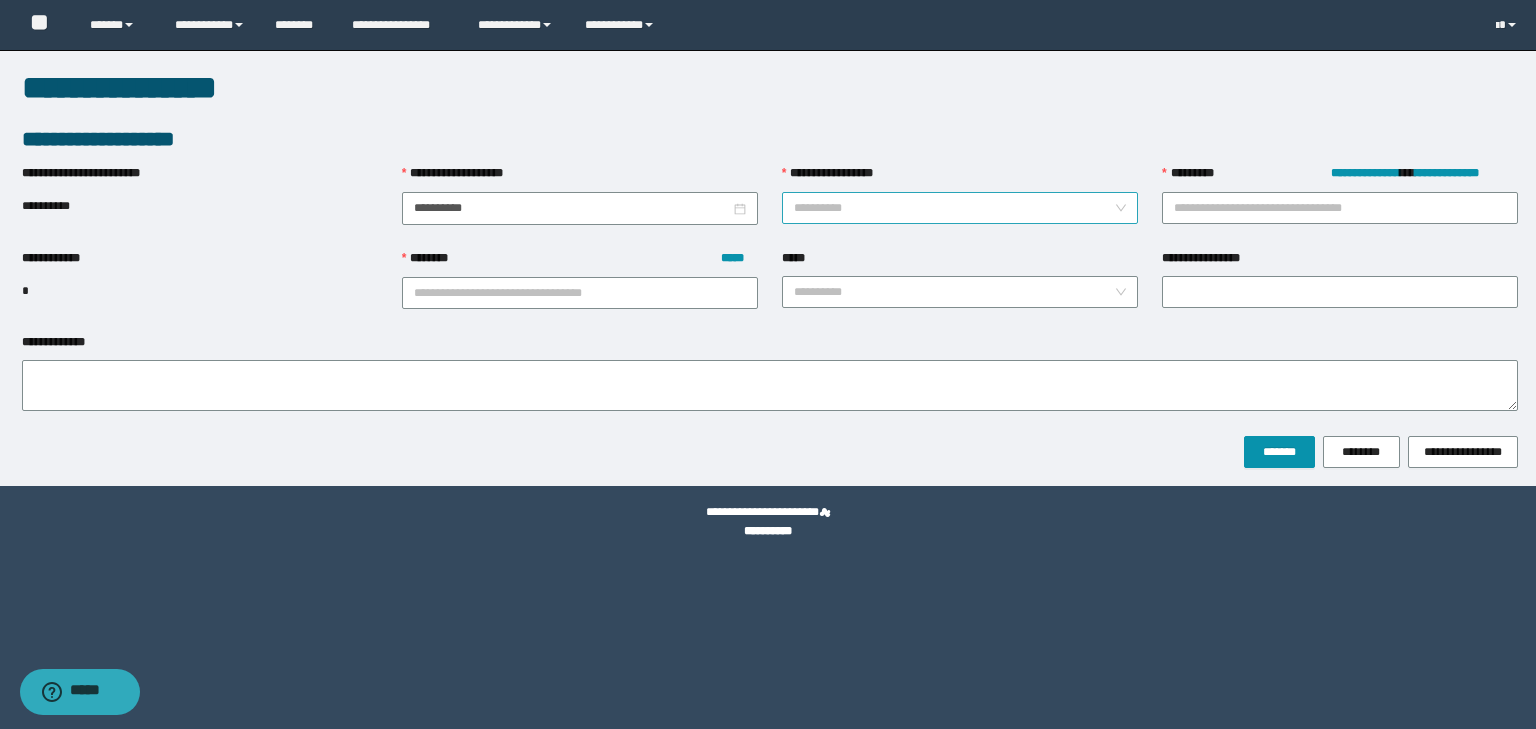 click on "**********" at bounding box center [960, 208] 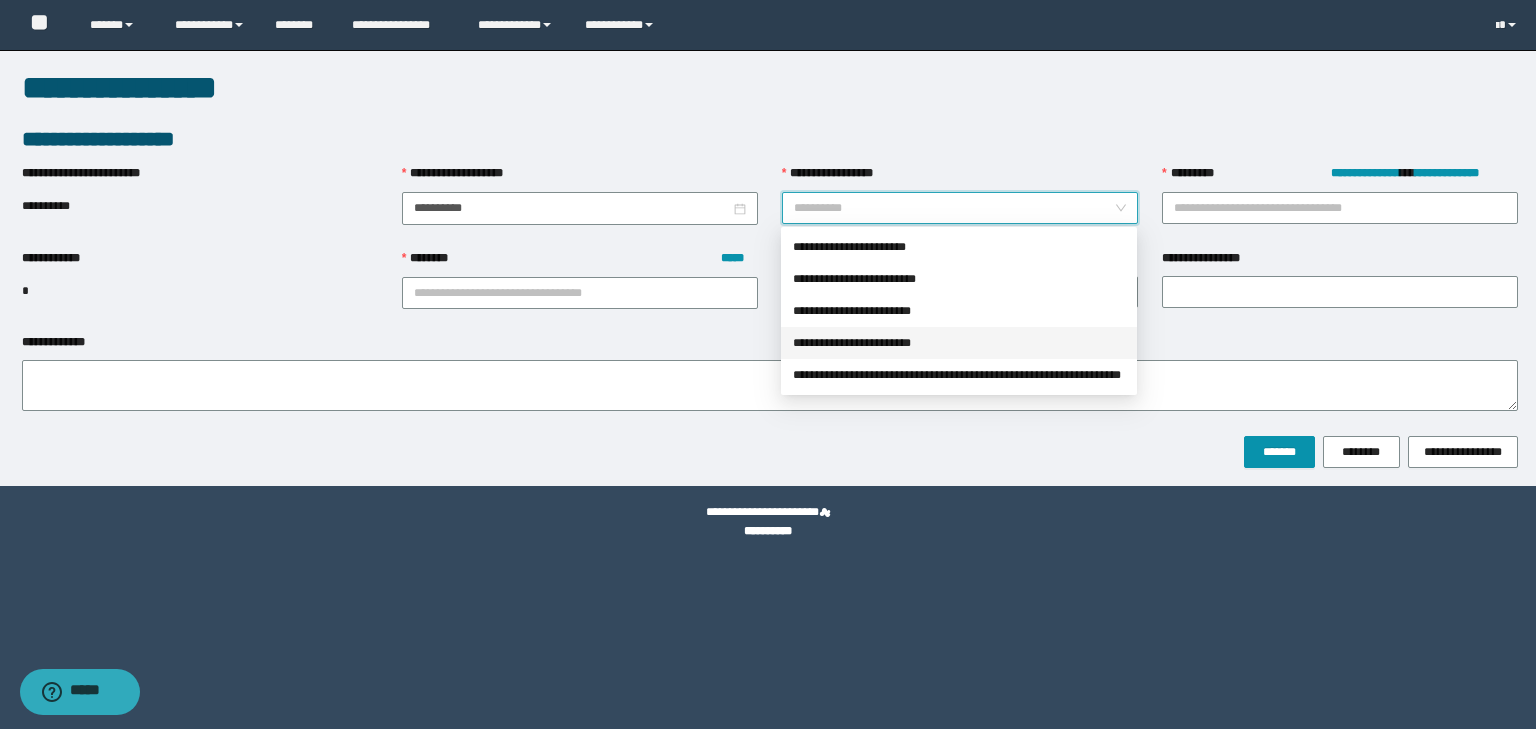 click on "**********" at bounding box center [959, 343] 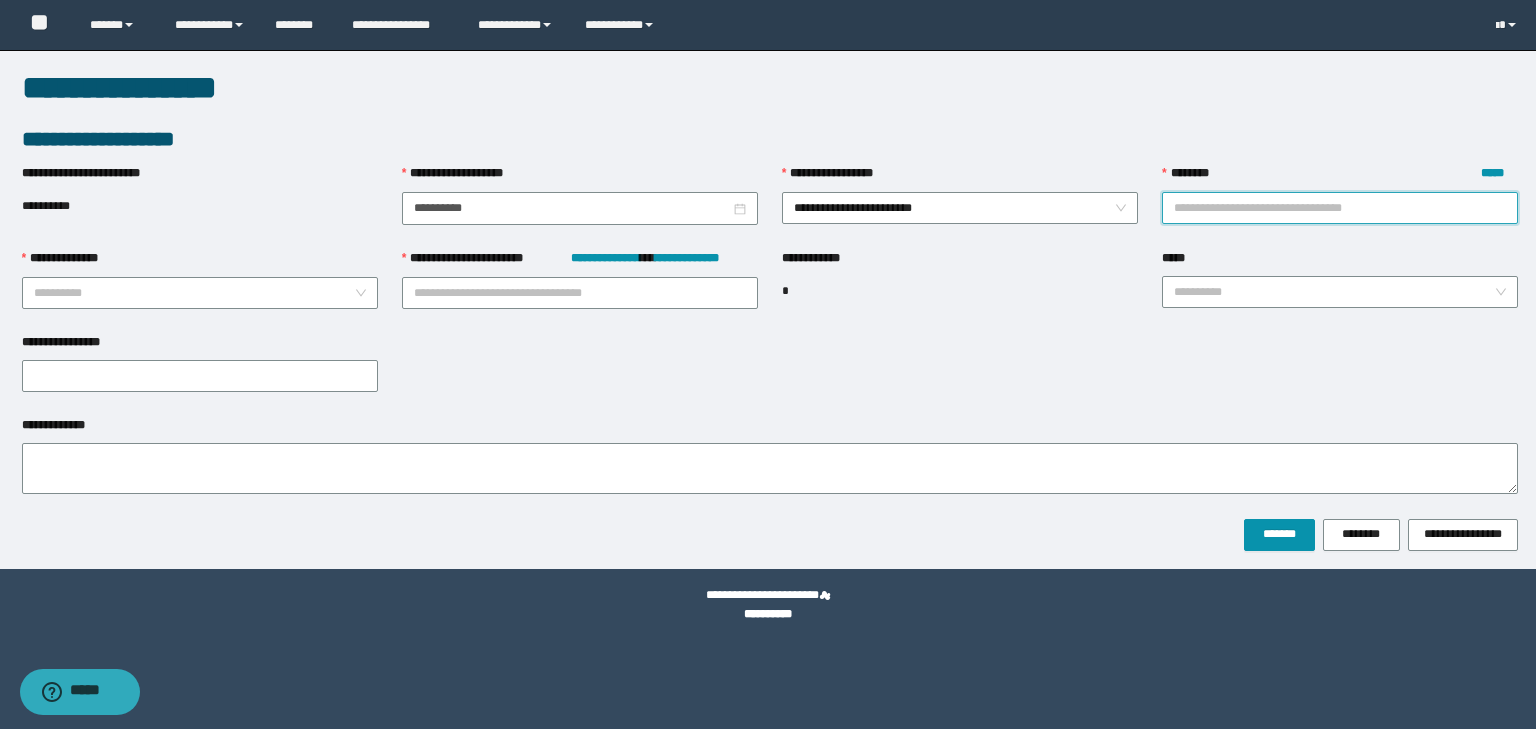 paste on "********" 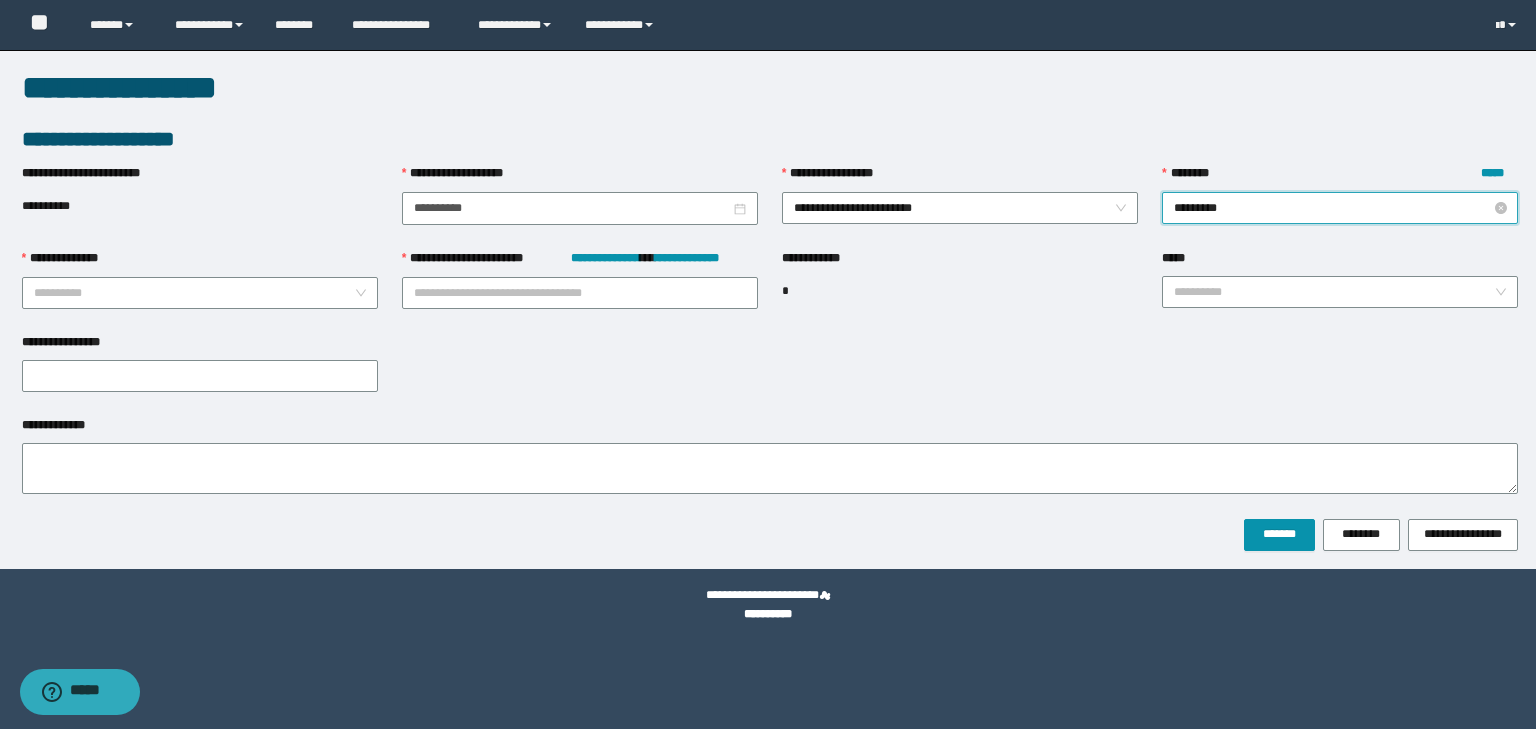 click on "********" at bounding box center [1340, 208] 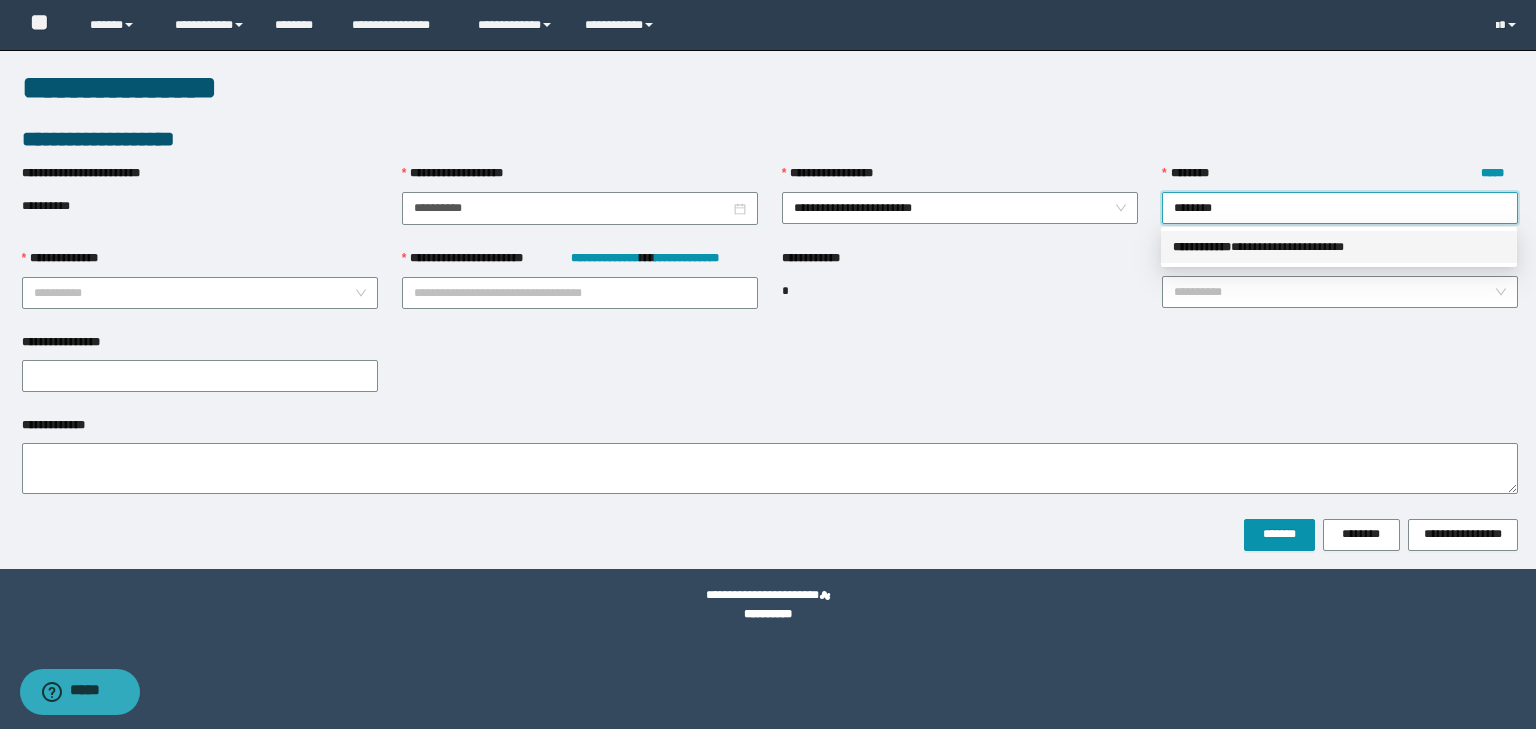 click on "**********" at bounding box center (1339, 247) 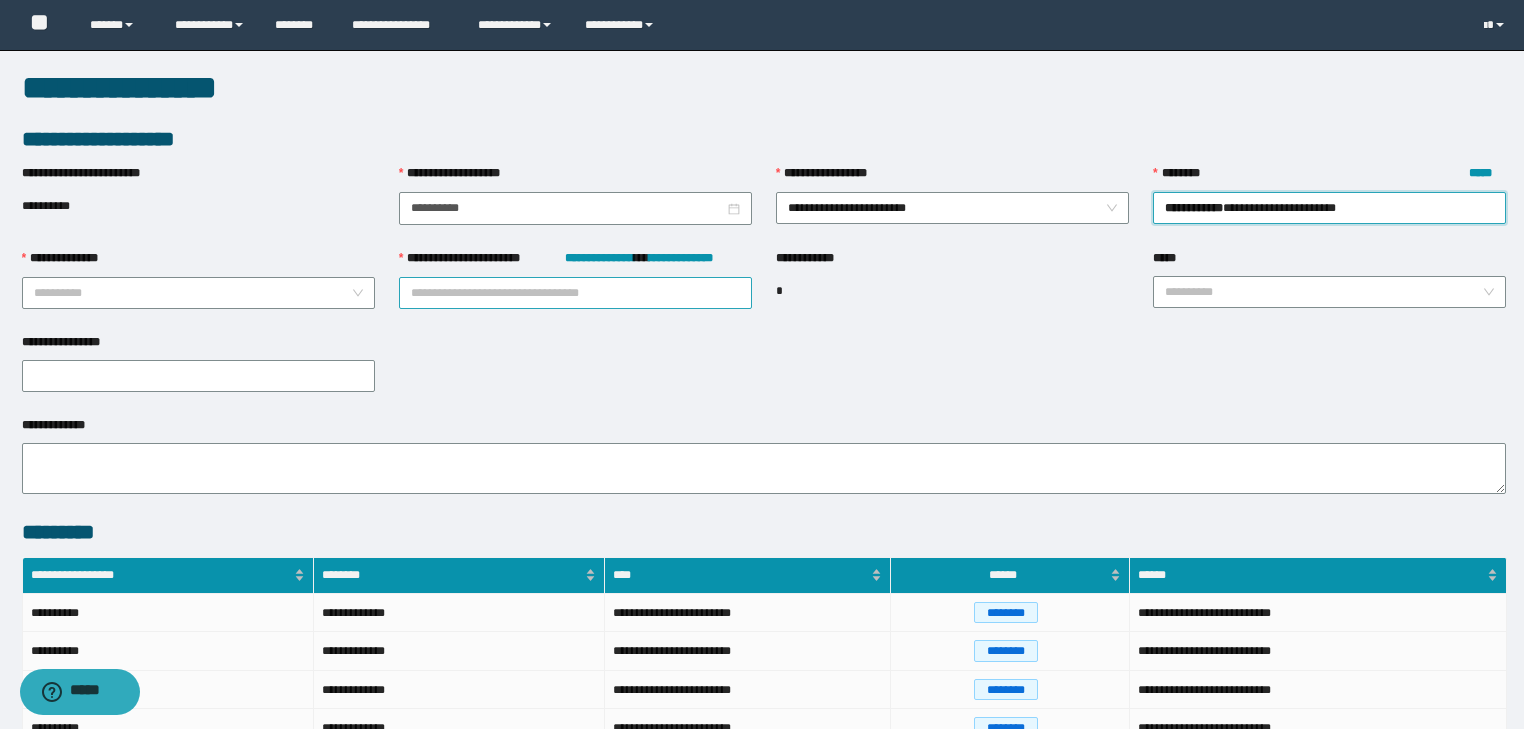 click on "**********" at bounding box center [575, 293] 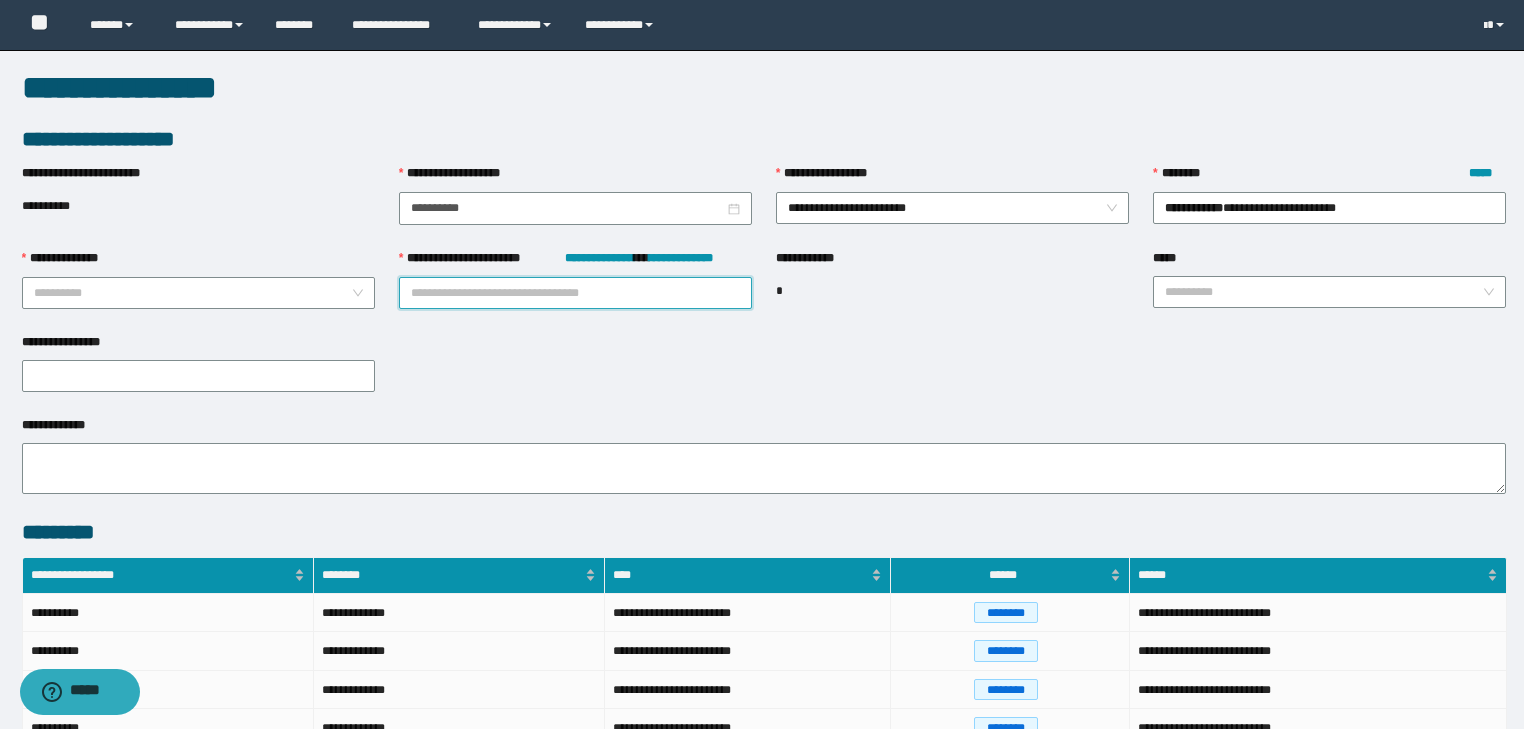 paste on "********" 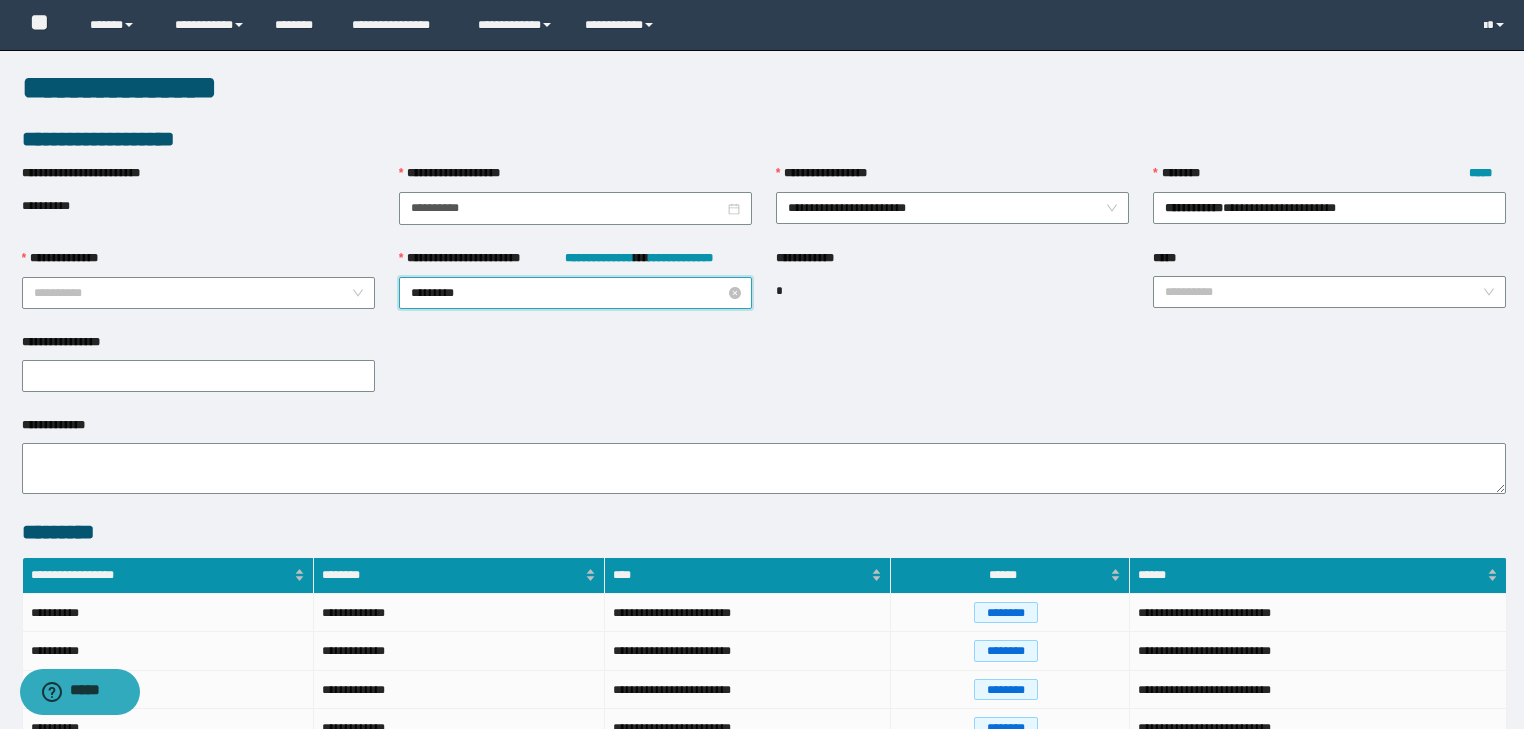 click on "********" at bounding box center [575, 293] 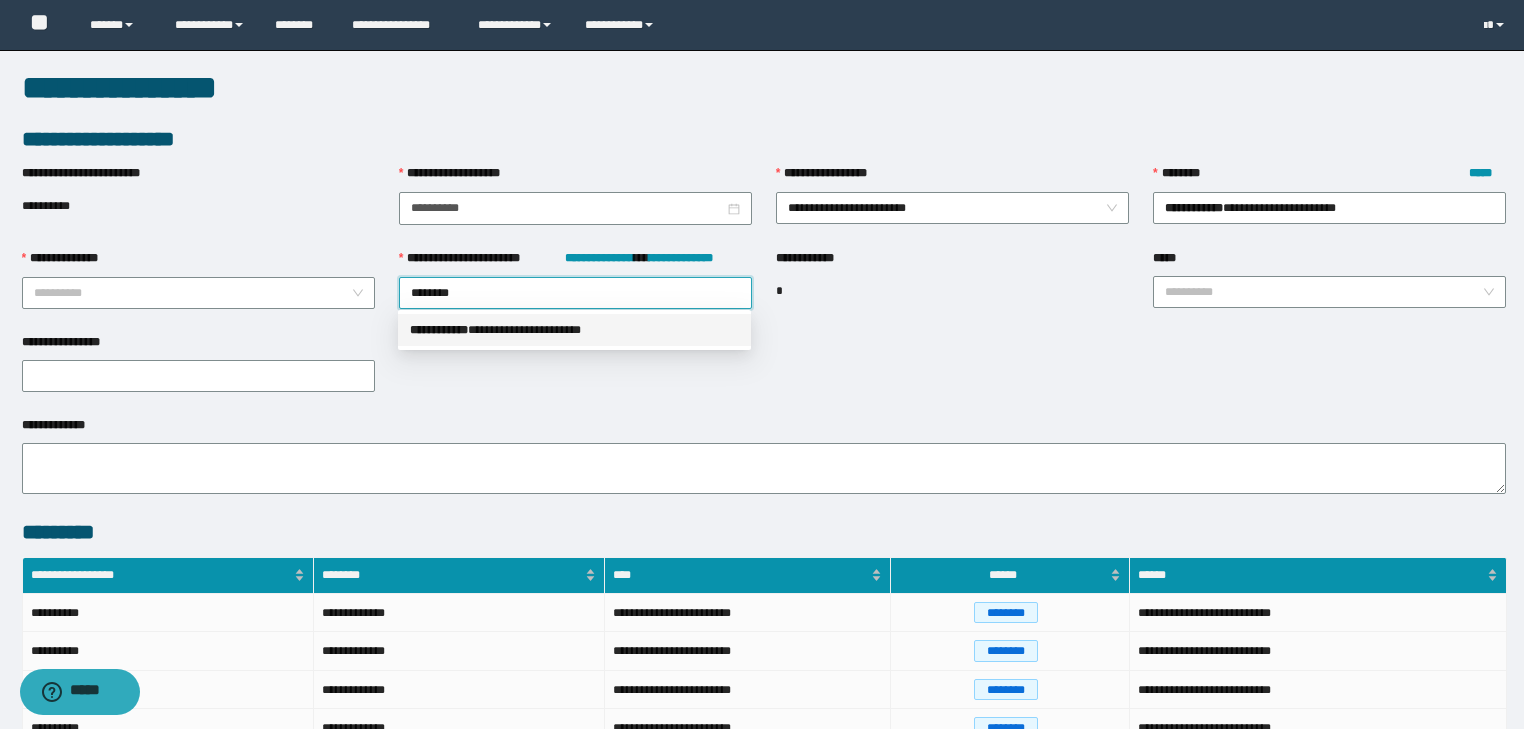 drag, startPoint x: 480, startPoint y: 322, endPoint x: 462, endPoint y: 319, distance: 18.248287 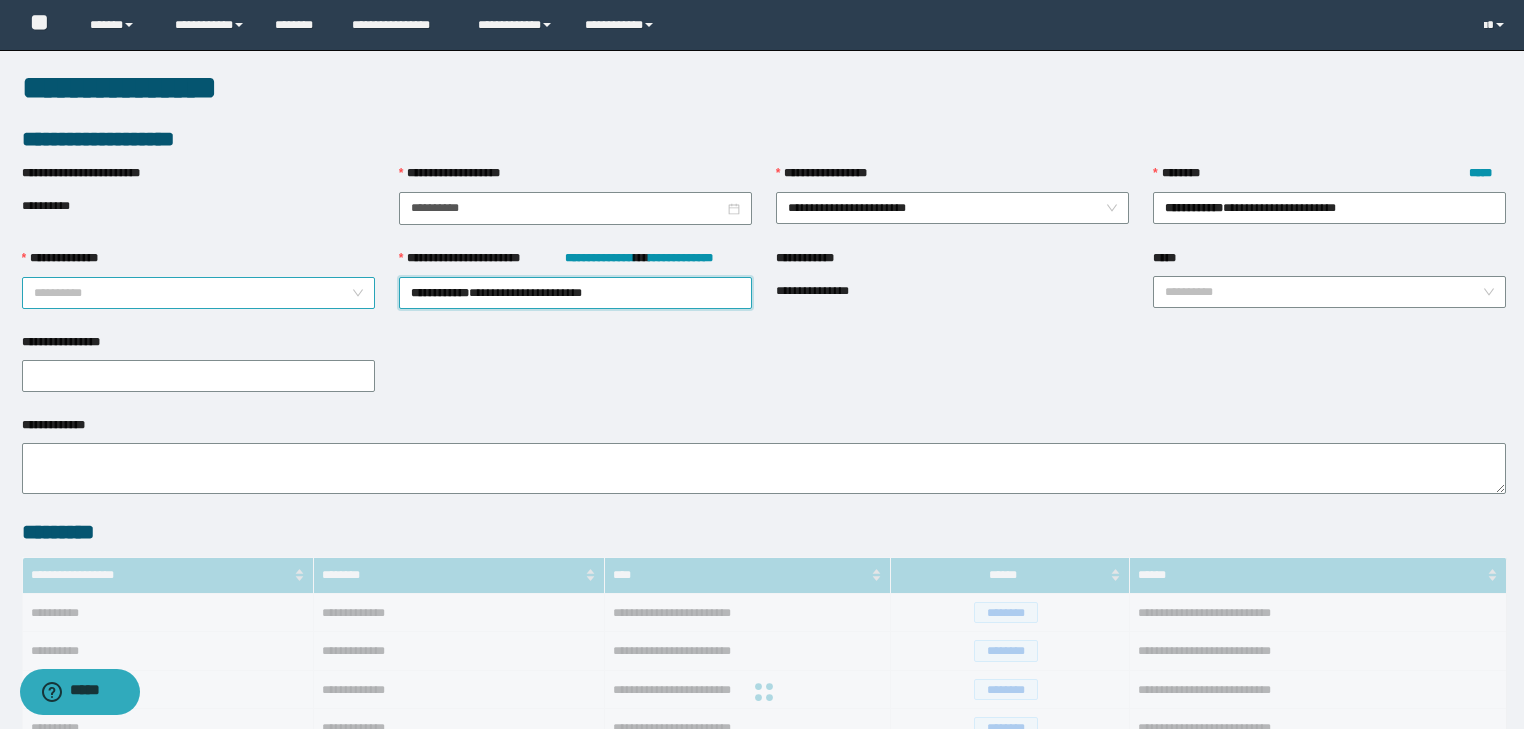 click on "**********" at bounding box center (192, 293) 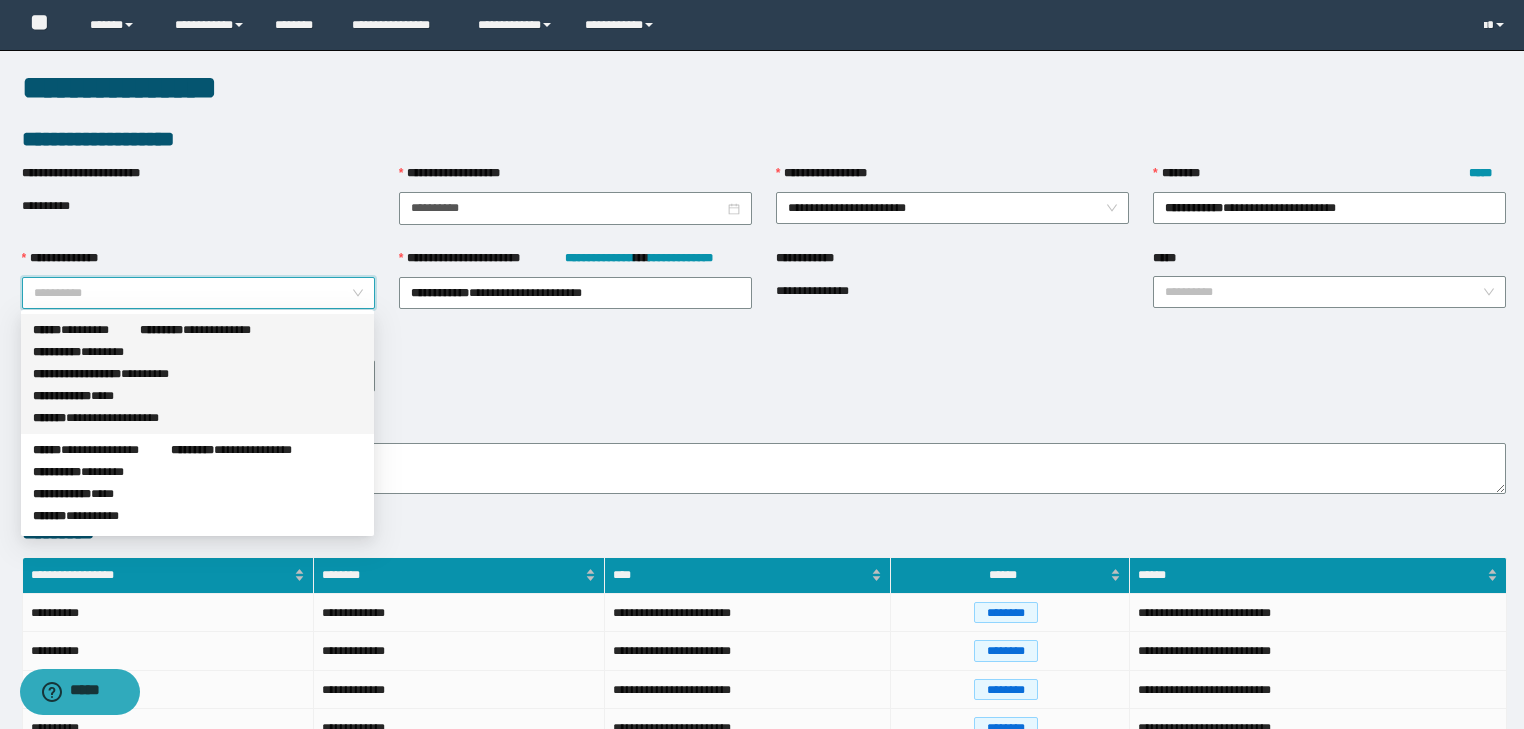 click on "**********" at bounding box center [197, 396] 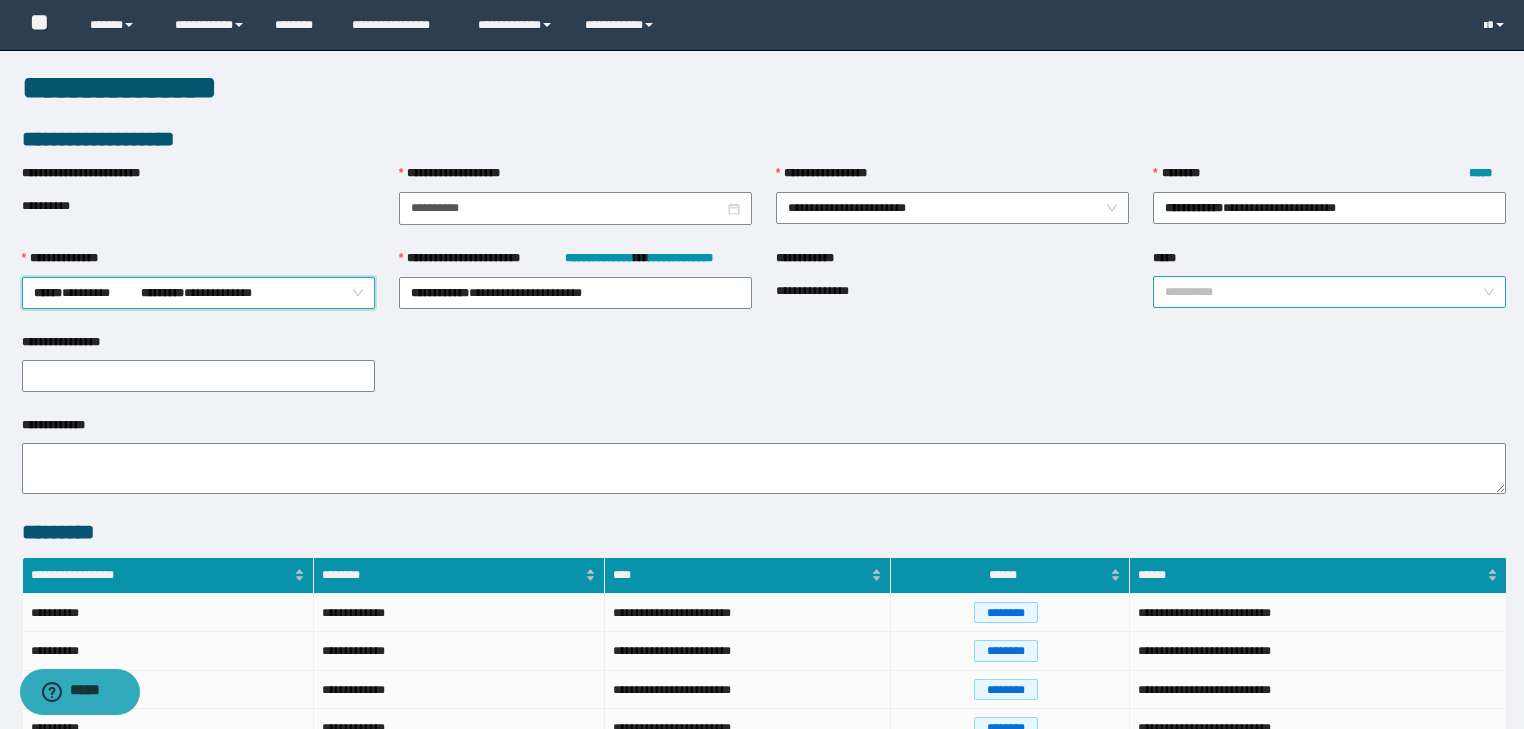 click on "*****" at bounding box center (1323, 292) 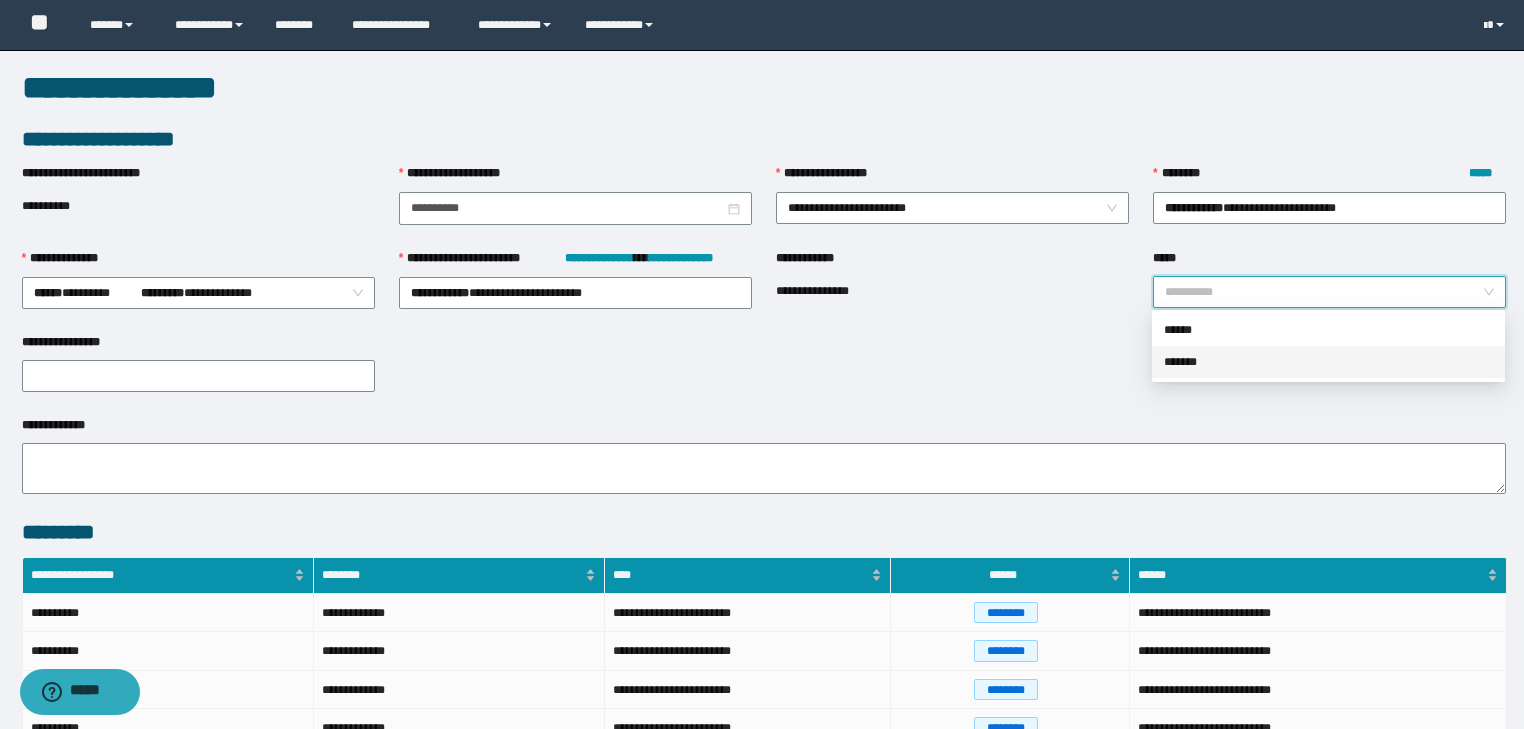 click on "*******" at bounding box center [1328, 362] 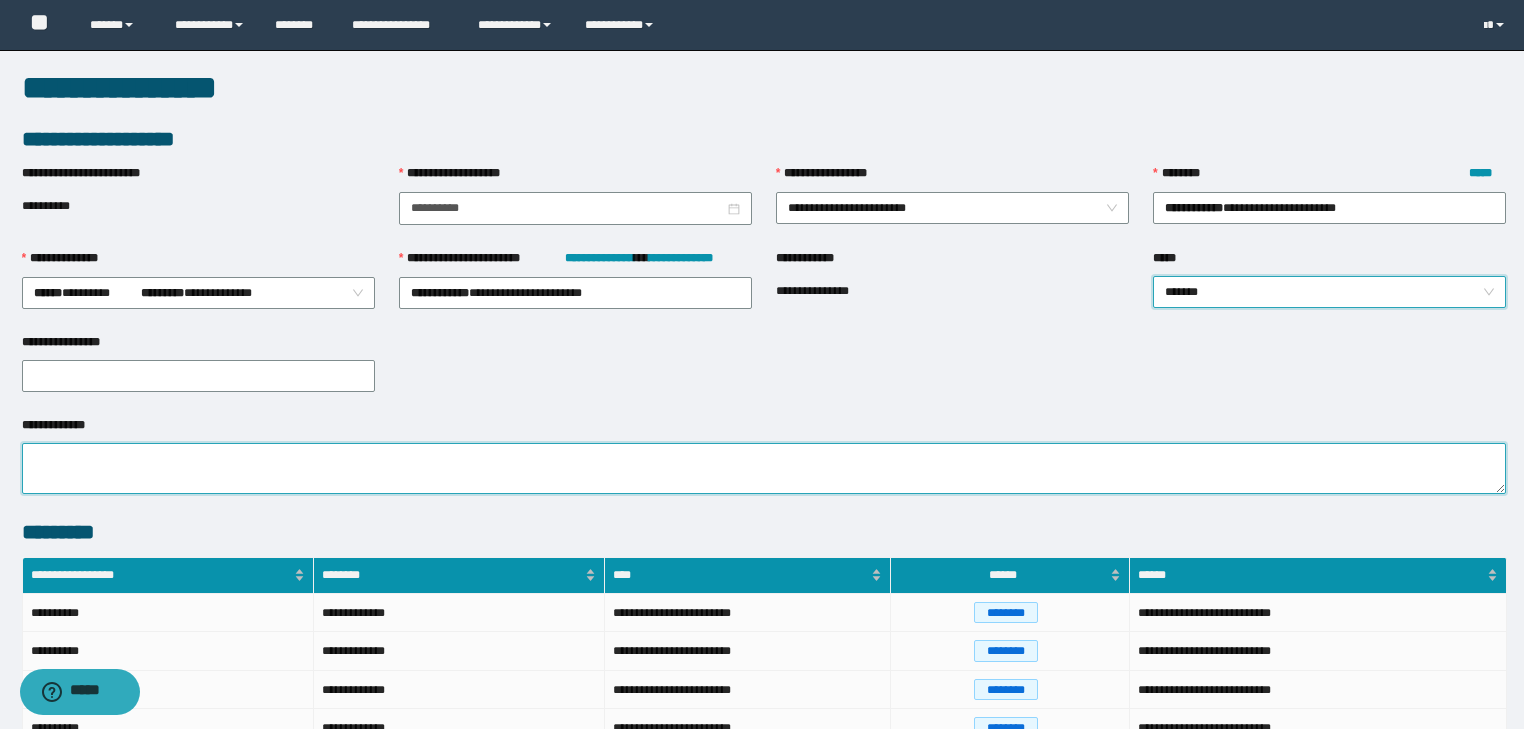 click on "**********" at bounding box center (764, 468) 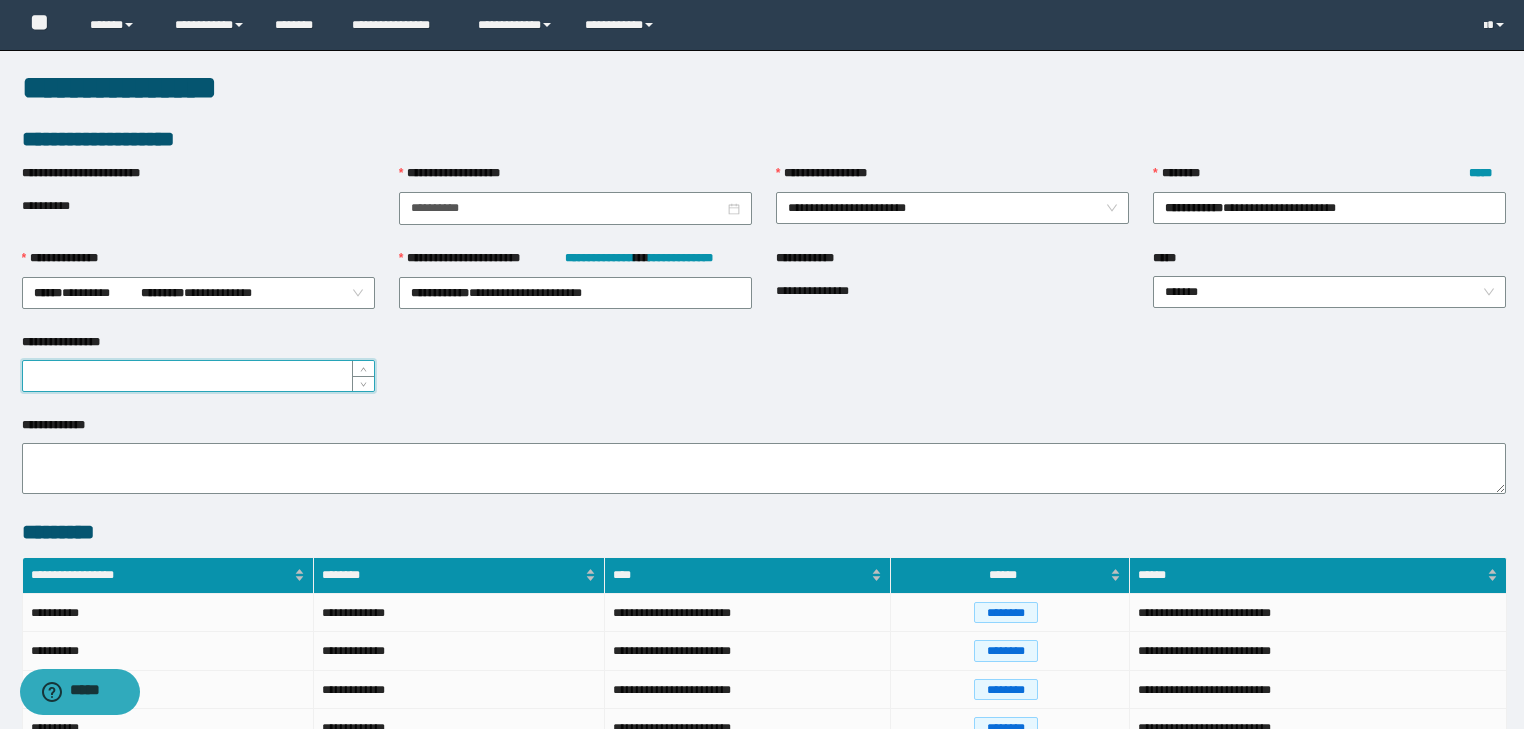 click on "**********" at bounding box center (198, 376) 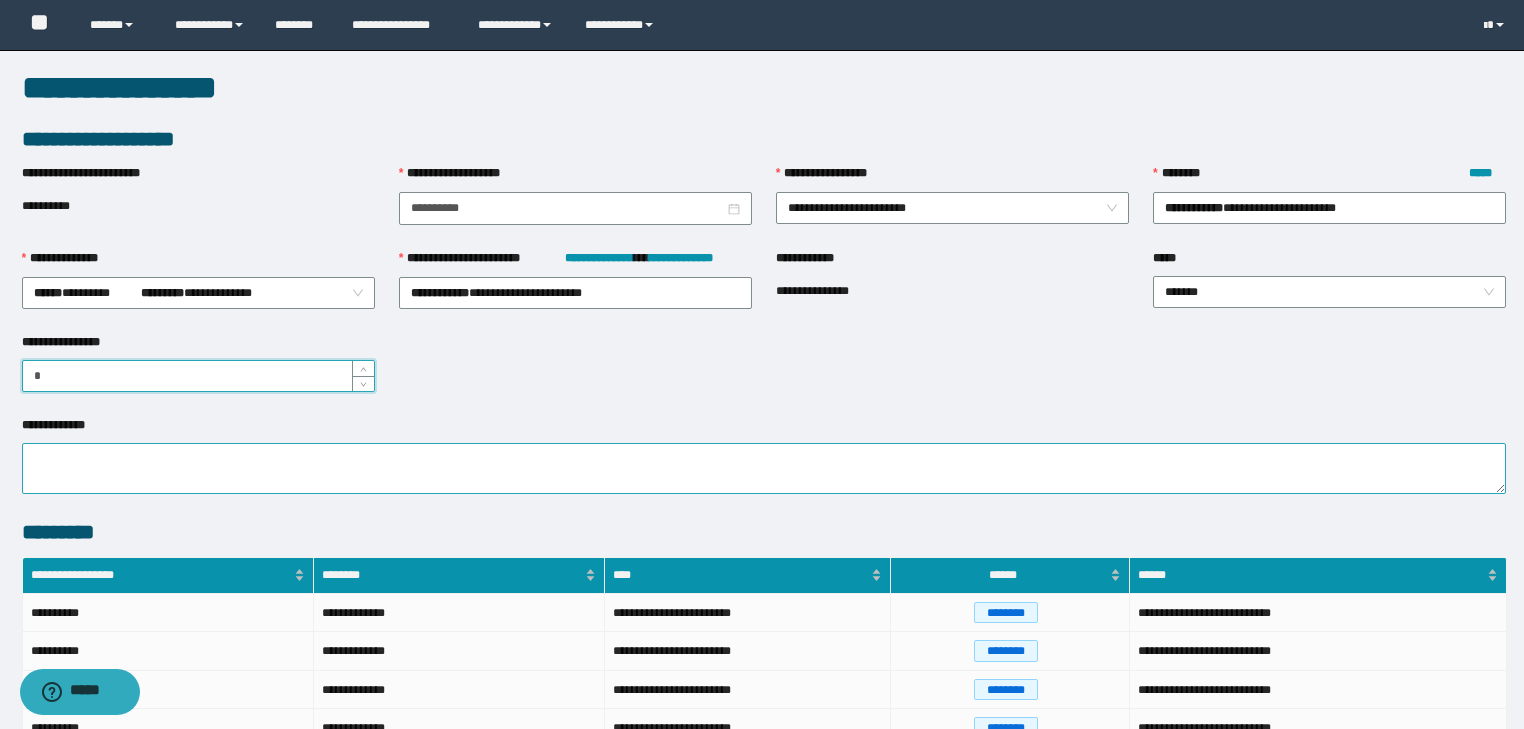 type on "*" 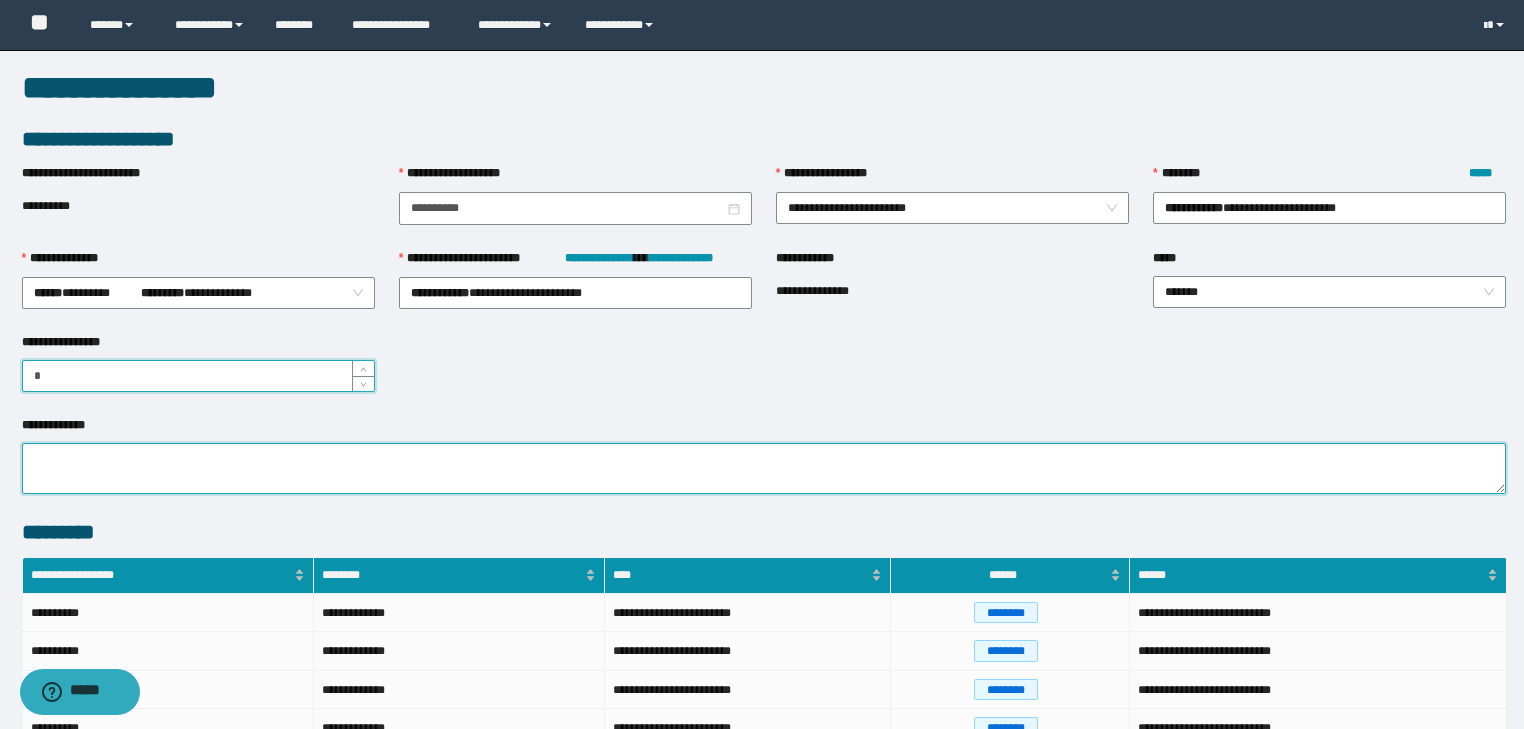 click on "**********" at bounding box center [764, 468] 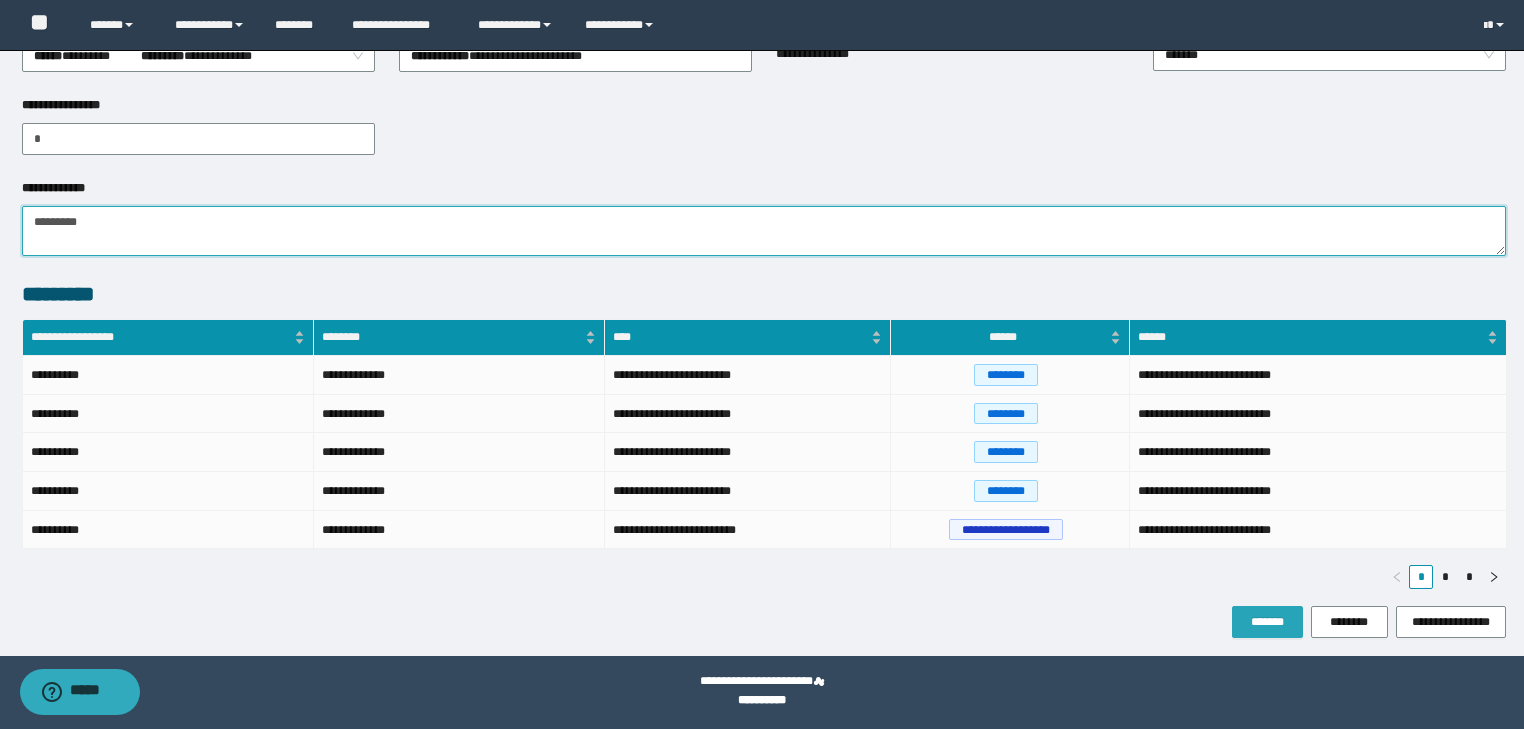 type on "*********" 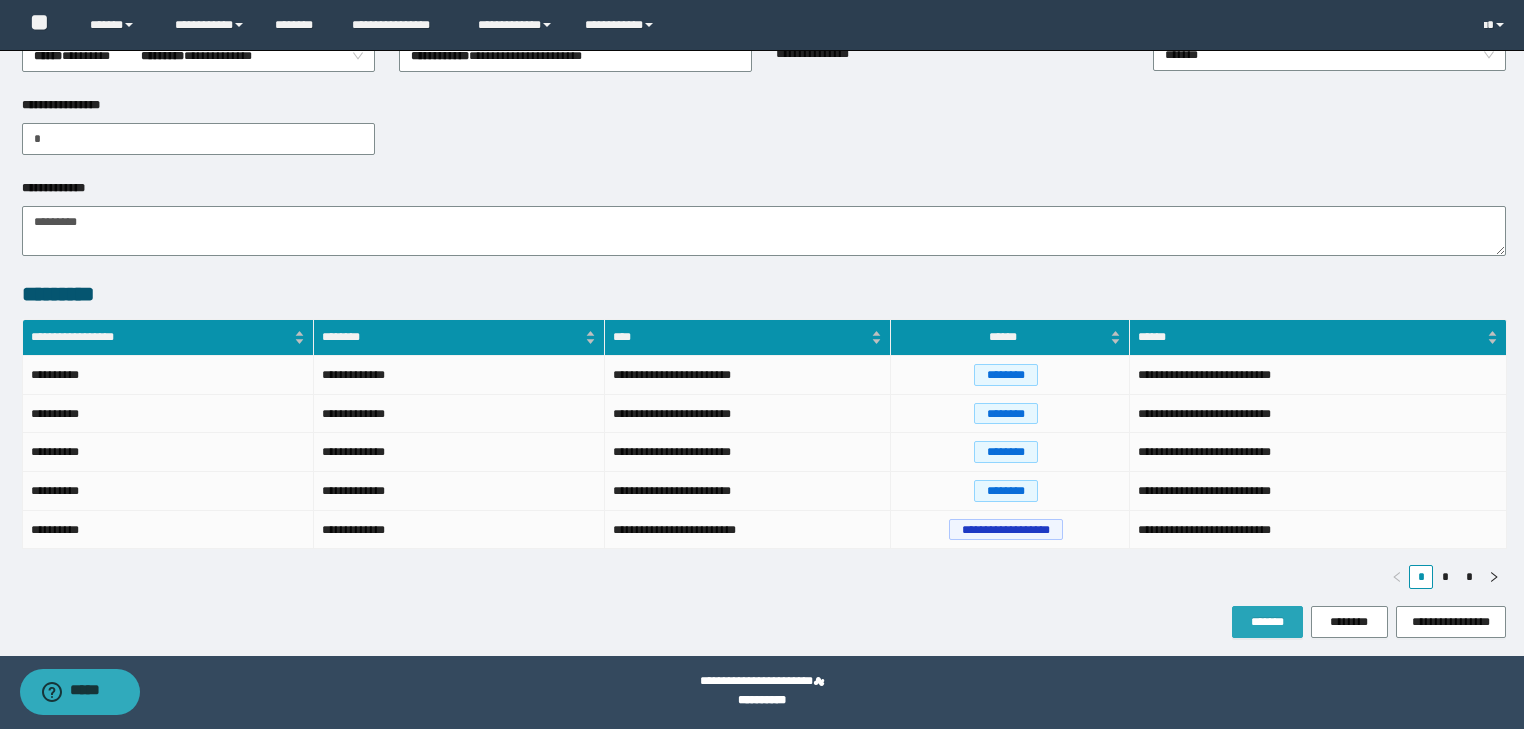 click on "*******" at bounding box center (1267, 622) 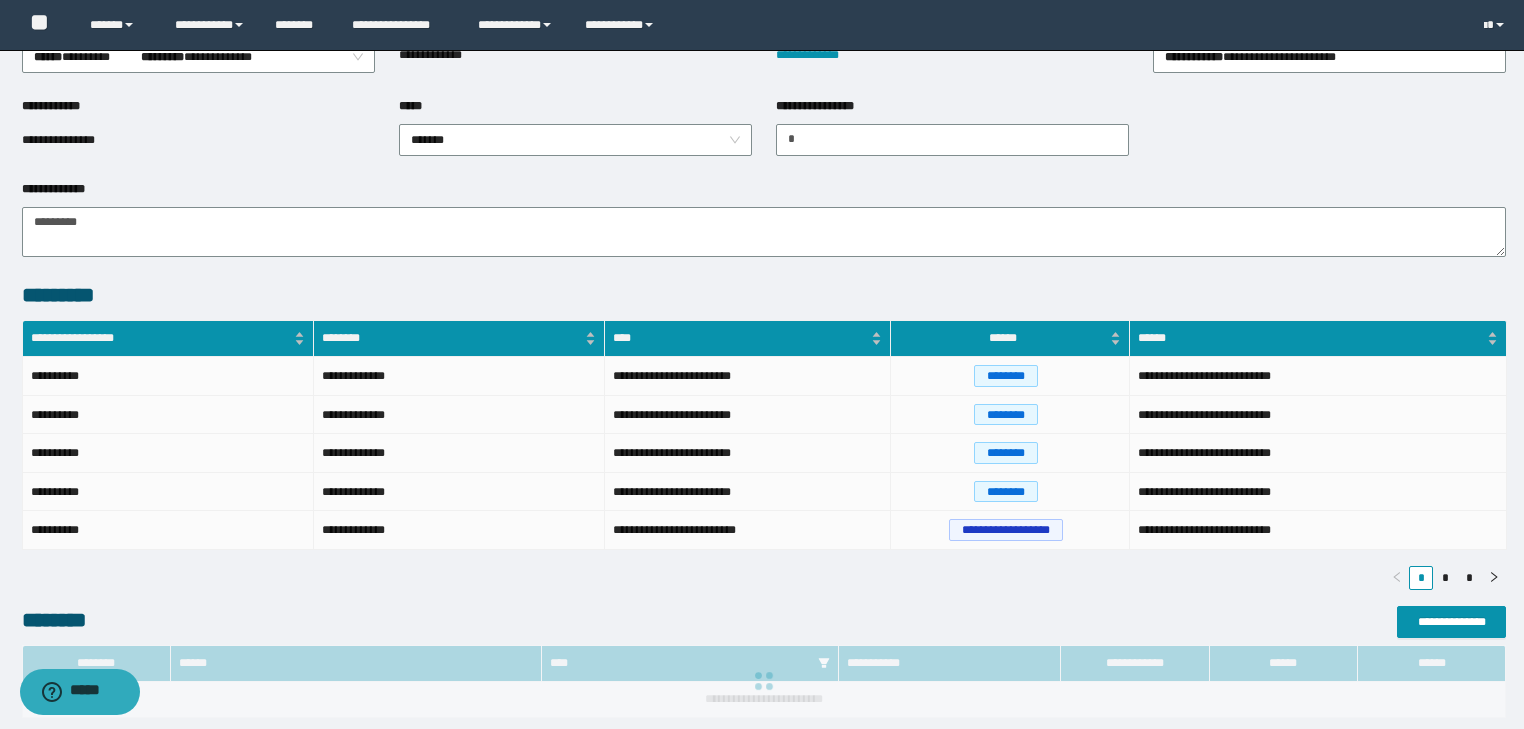 scroll, scrollTop: 0, scrollLeft: 0, axis: both 